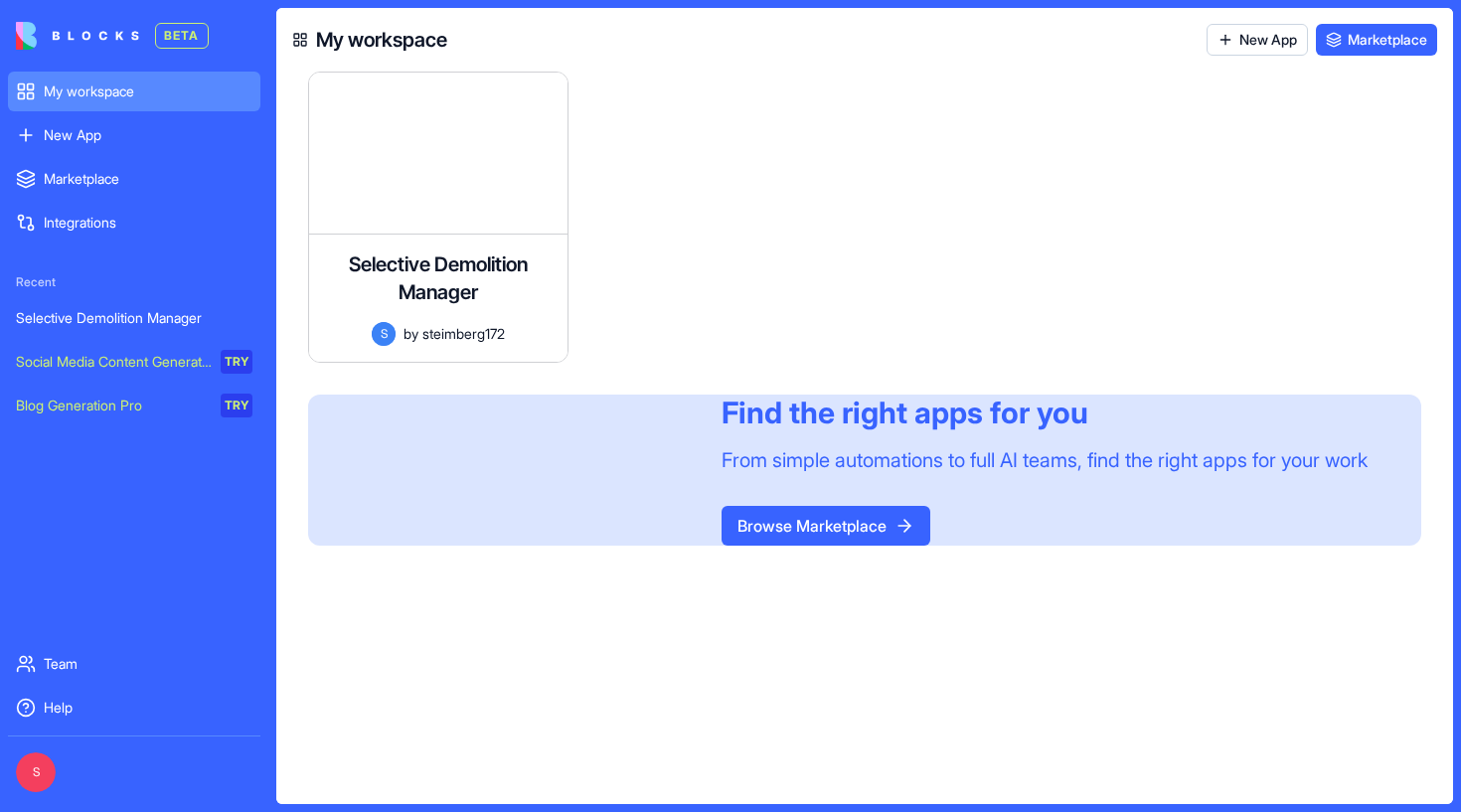 scroll, scrollTop: 0, scrollLeft: 0, axis: both 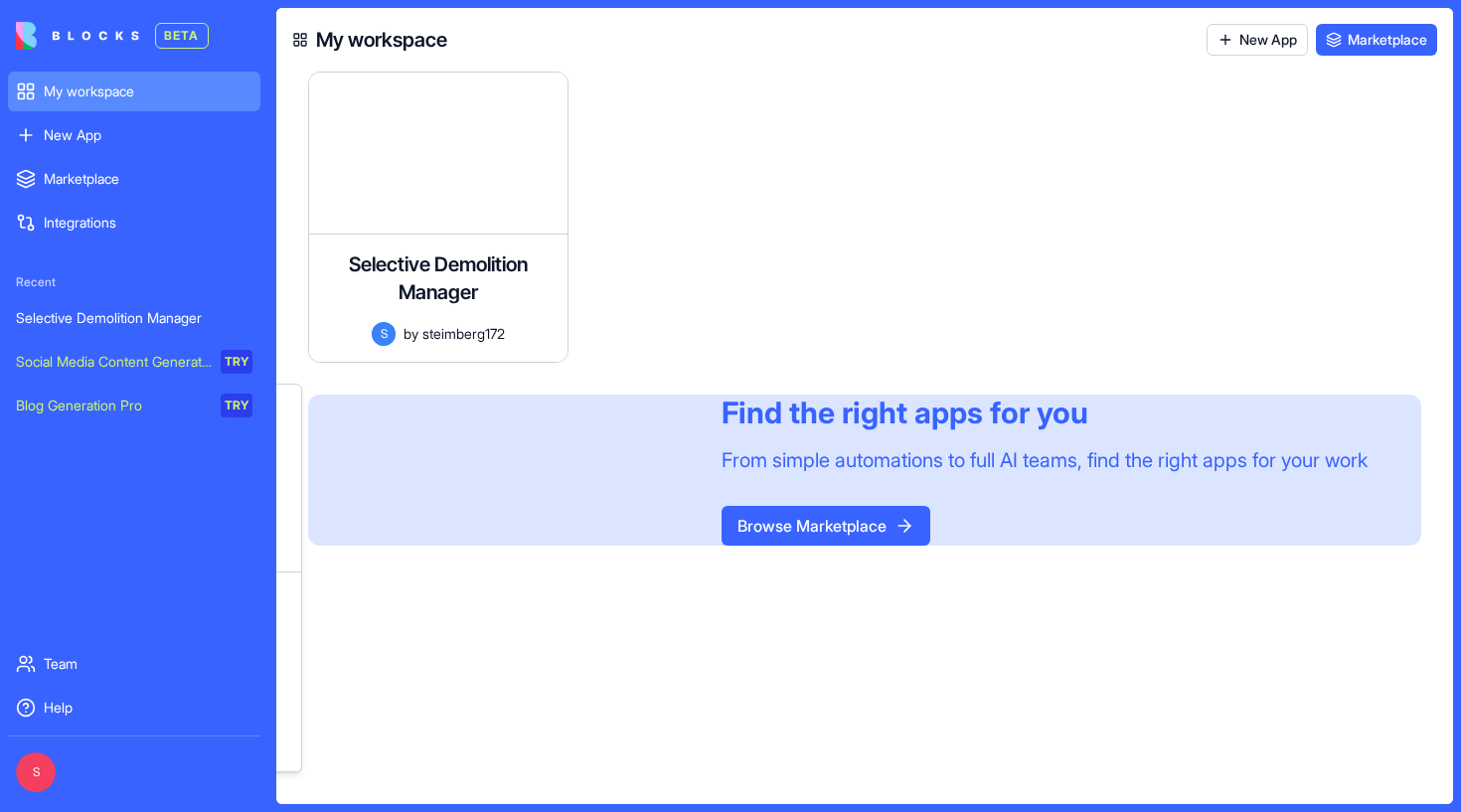 click on "BETA My workspace New App
To pick up a draggable item, press the space bar.
While dragging, use the arrow keys to move the item.
Press space again to drop the item in its new position, or press escape to cancel.
Marketplace Integrations Recent Selective Demolition Manager Social Media Content Generator TRY Blog Generation Pro TRY Team Help S My workspace New App Marketplace Selective Demolition Manager A comprehensive system for managing and documenting apartment contents in evacuation-construction projects, with capabilities for tracking items, monitoring statuses, calculating quantities and weight, generating environmental and economic reports, and working on tablets/smartphones with voice recording and photo capabilities. S by steimberg172 Launch
To pick up a draggable item, press the space bar.
While dragging, use the arrow keys to move the item.
Press space again to drop the item in its new position, or press escape to cancel.
Find the right apps for you Browse Marketplace" at bounding box center [730, 406] 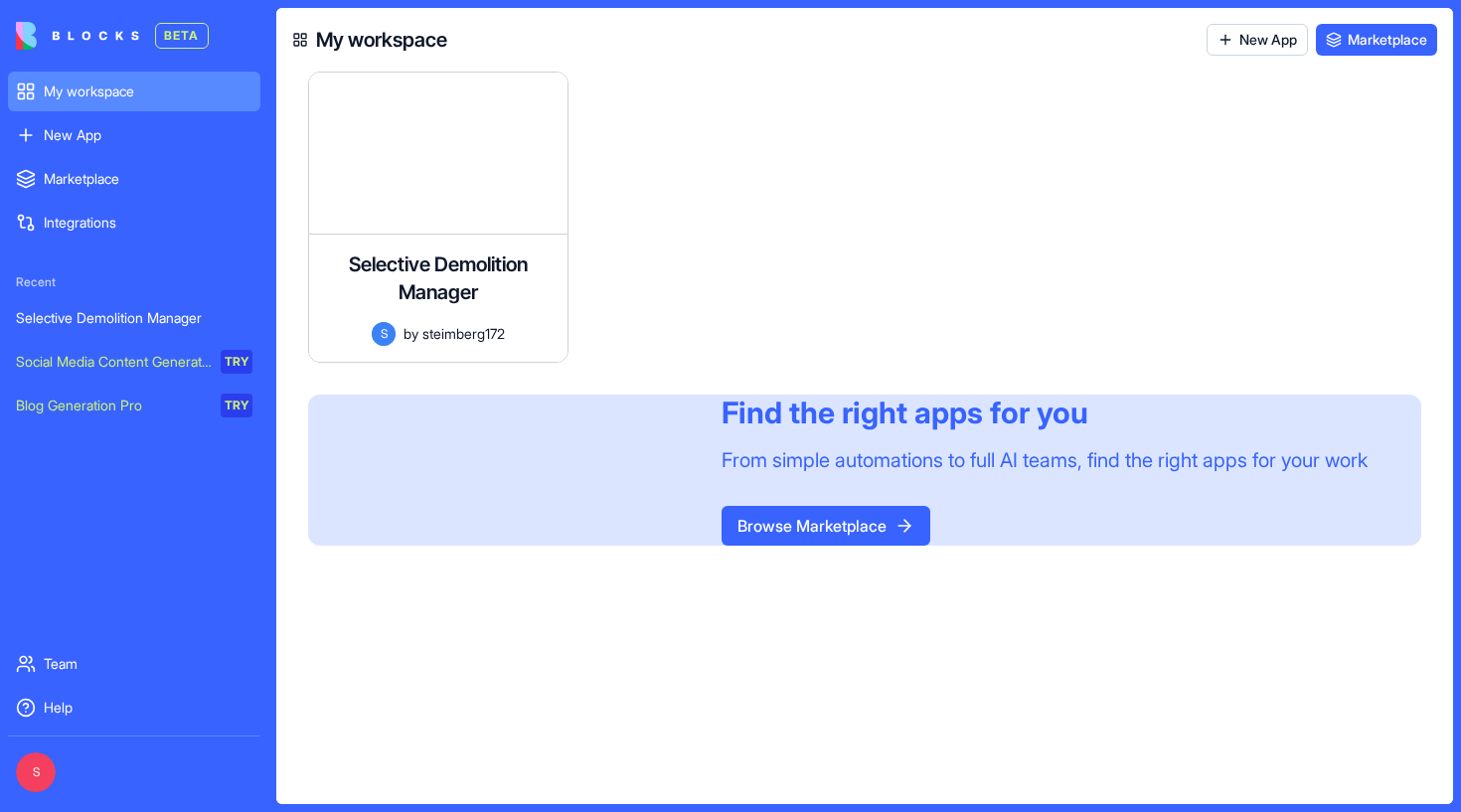 click on "BETA My workspace New App
To pick up a draggable item, press the space bar.
While dragging, use the arrow keys to move the item.
Press space again to drop the item in its new position, or press escape to cancel.
Marketplace Integrations Recent Selective Demolition Manager Social Media Content Generator TRY Blog Generation Pro TRY Team Help S My workspace New App Marketplace Selective Demolition Manager A comprehensive system for managing and documenting apartment contents in evacuation-construction projects, with capabilities for tracking items, monitoring statuses, calculating quantities and weight, generating environmental and economic reports, and working on tablets/smartphones with voice recording and photo capabilities. S by steimberg172 Launch
To pick up a draggable item, press the space bar.
While dragging, use the arrow keys to move the item.
Press space again to drop the item in its new position, or press escape to cancel.
Find the right apps for you Browse Marketplace" at bounding box center (730, 406) 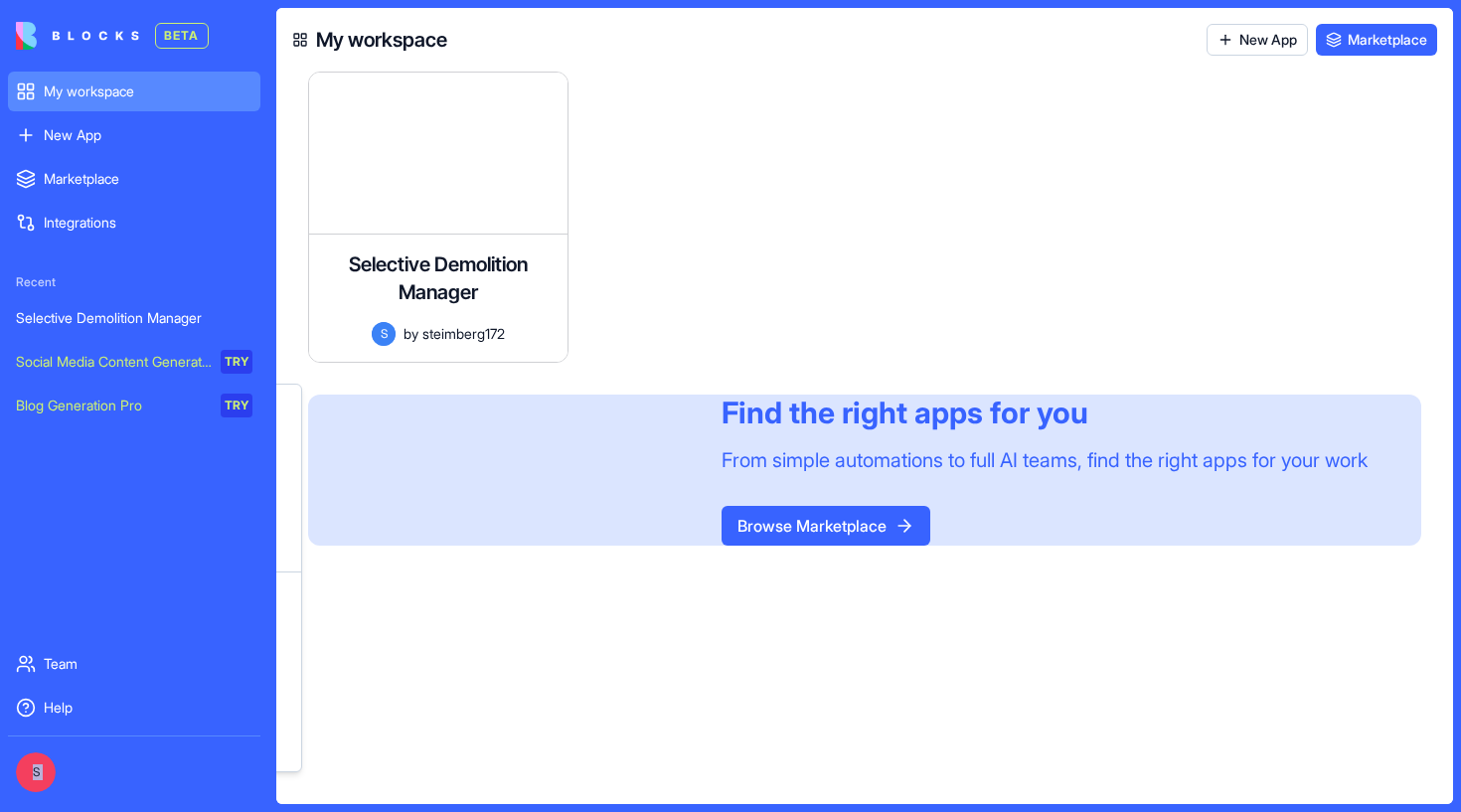 click on "BETA My workspace New App
To pick up a draggable item, press the space bar.
While dragging, use the arrow keys to move the item.
Press space again to drop the item in its new position, or press escape to cancel.
Marketplace Integrations Recent Selective Demolition Manager Social Media Content Generator TRY Blog Generation Pro TRY Team Help S My workspace New App Marketplace Selective Demolition Manager A comprehensive system for managing and documenting apartment contents in evacuation-construction projects, with capabilities for tracking items, monitoring statuses, calculating quantities and weight, generating environmental and economic reports, and working on tablets/smartphones with voice recording and photo capabilities. S by steimberg172 Launch
To pick up a draggable item, press the space bar.
While dragging, use the arrow keys to move the item.
Press space again to drop the item in its new position, or press escape to cancel.
Find the right apps for you Browse Marketplace" at bounding box center (730, 406) 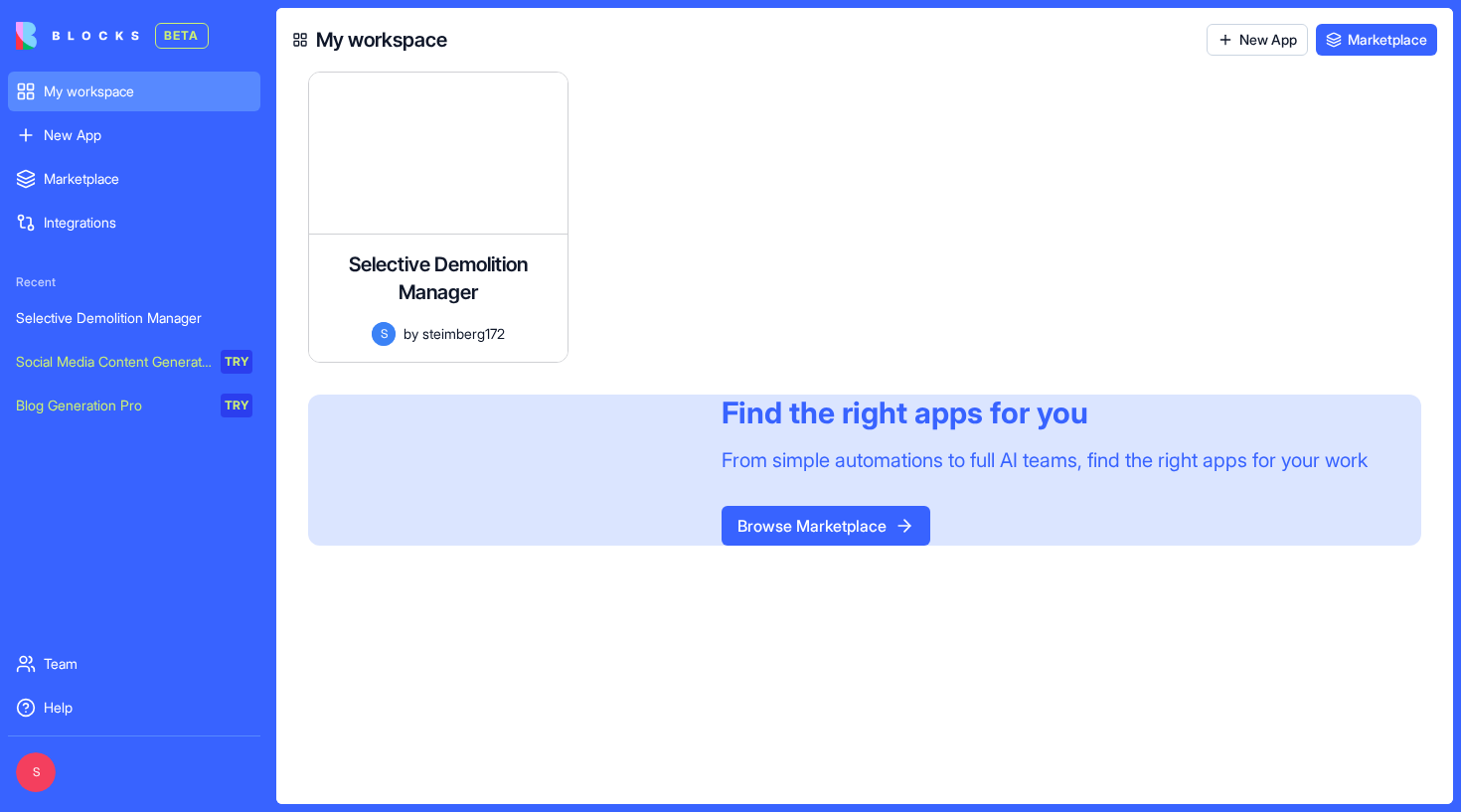 click on "BETA My workspace New App
To pick up a draggable item, press the space bar.
While dragging, use the arrow keys to move the item.
Press space again to drop the item in its new position, or press escape to cancel.
Marketplace Integrations Recent Selective Demolition Manager Social Media Content Generator TRY Blog Generation Pro TRY Team Help S My workspace New App Marketplace Selective Demolition Manager A comprehensive system for managing and documenting apartment contents in evacuation-construction projects, with capabilities for tracking items, monitoring statuses, calculating quantities and weight, generating environmental and economic reports, and working on tablets/smartphones with voice recording and photo capabilities. S by steimberg172 Launch
To pick up a draggable item, press the space bar.
While dragging, use the arrow keys to move the item.
Press space again to drop the item in its new position, or press escape to cancel.
Find the right apps for you Browse Marketplace" at bounding box center (730, 406) 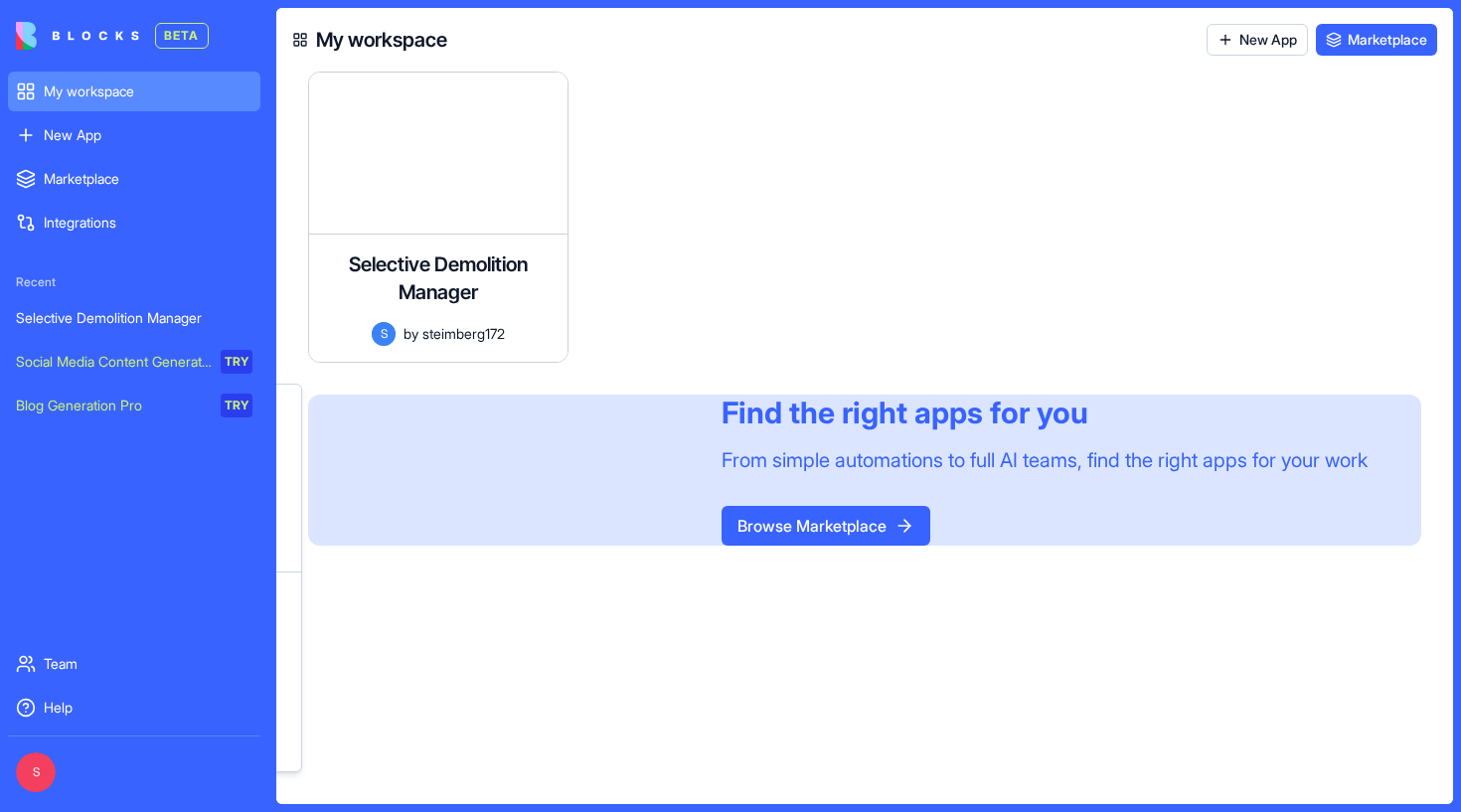 click on "BETA My workspace New App
To pick up a draggable item, press the space bar.
While dragging, use the arrow keys to move the item.
Press space again to drop the item in its new position, or press escape to cancel.
Marketplace Integrations Recent Selective Demolition Manager Social Media Content Generator TRY Blog Generation Pro TRY Team Help S My workspace New App Marketplace Selective Demolition Manager A comprehensive system for managing and documenting apartment contents in evacuation-construction projects, with capabilities for tracking items, monitoring statuses, calculating quantities and weight, generating environmental and economic reports, and working on tablets/smartphones with voice recording and photo capabilities. S by steimberg172 Launch
To pick up a draggable item, press the space bar.
While dragging, use the arrow keys to move the item.
Press space again to drop the item in its new position, or press escape to cancel.
Find the right apps for you Browse Marketplace" at bounding box center [730, 406] 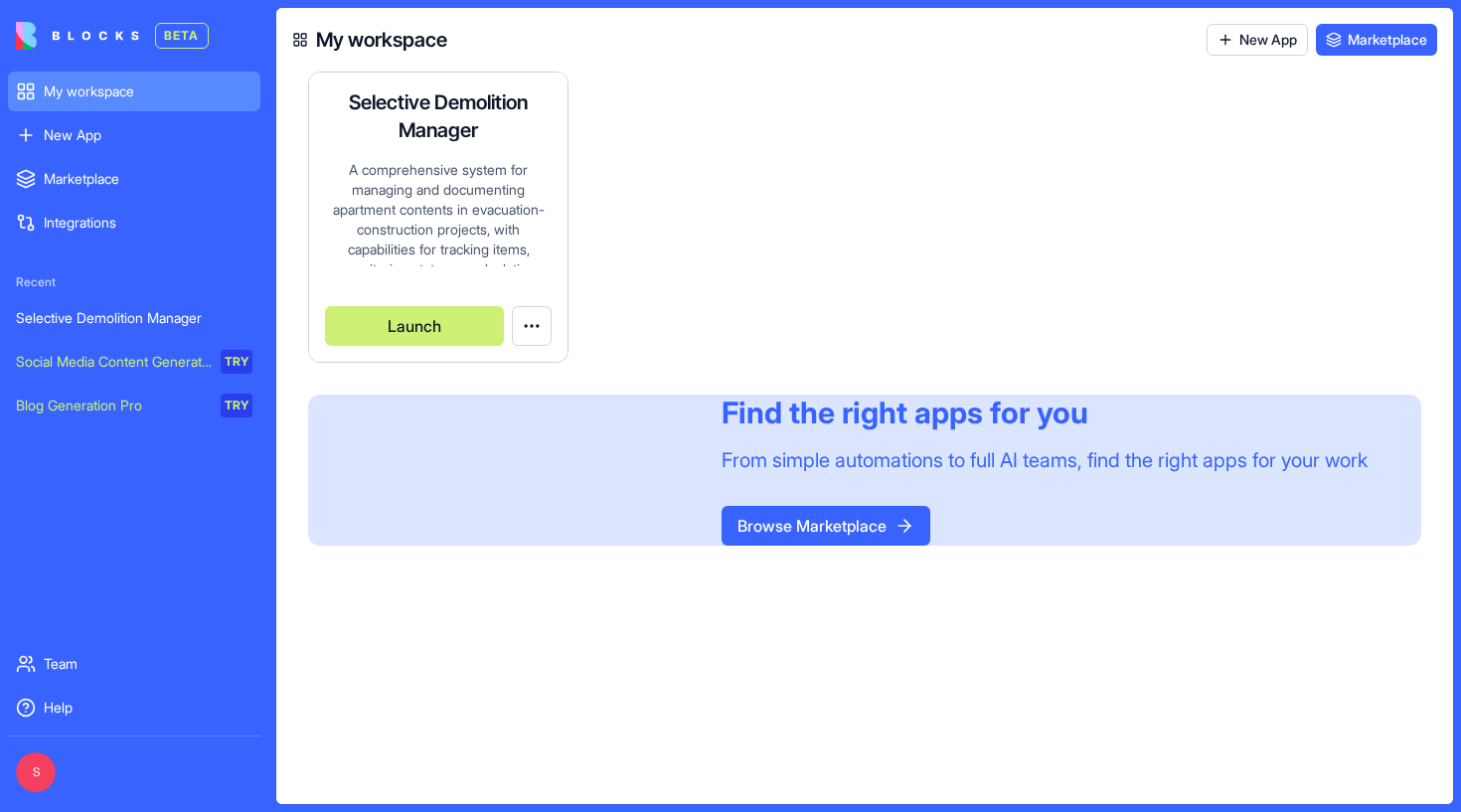 click on "BETA My workspace New App
To pick up a draggable item, press the space bar.
While dragging, use the arrow keys to move the item.
Press space again to drop the item in its new position, or press escape to cancel.
Marketplace Integrations Recent Selective Demolition Manager Social Media Content Generator TRY Blog Generation Pro TRY Team Help S My workspace New App Marketplace Selective Demolition Manager A comprehensive system for managing and documenting apartment contents in evacuation-construction projects, with capabilities for tracking items, monitoring statuses, calculating quantities and weight, generating environmental and economic reports, and working on tablets/smartphones with voice recording and photo capabilities. S by steimberg172 Launch
To pick up a draggable item, press the space bar.
While dragging, use the arrow keys to move the item.
Press space again to drop the item in its new position, or press escape to cancel.
Find the right apps for you Browse Marketplace" at bounding box center (730, 406) 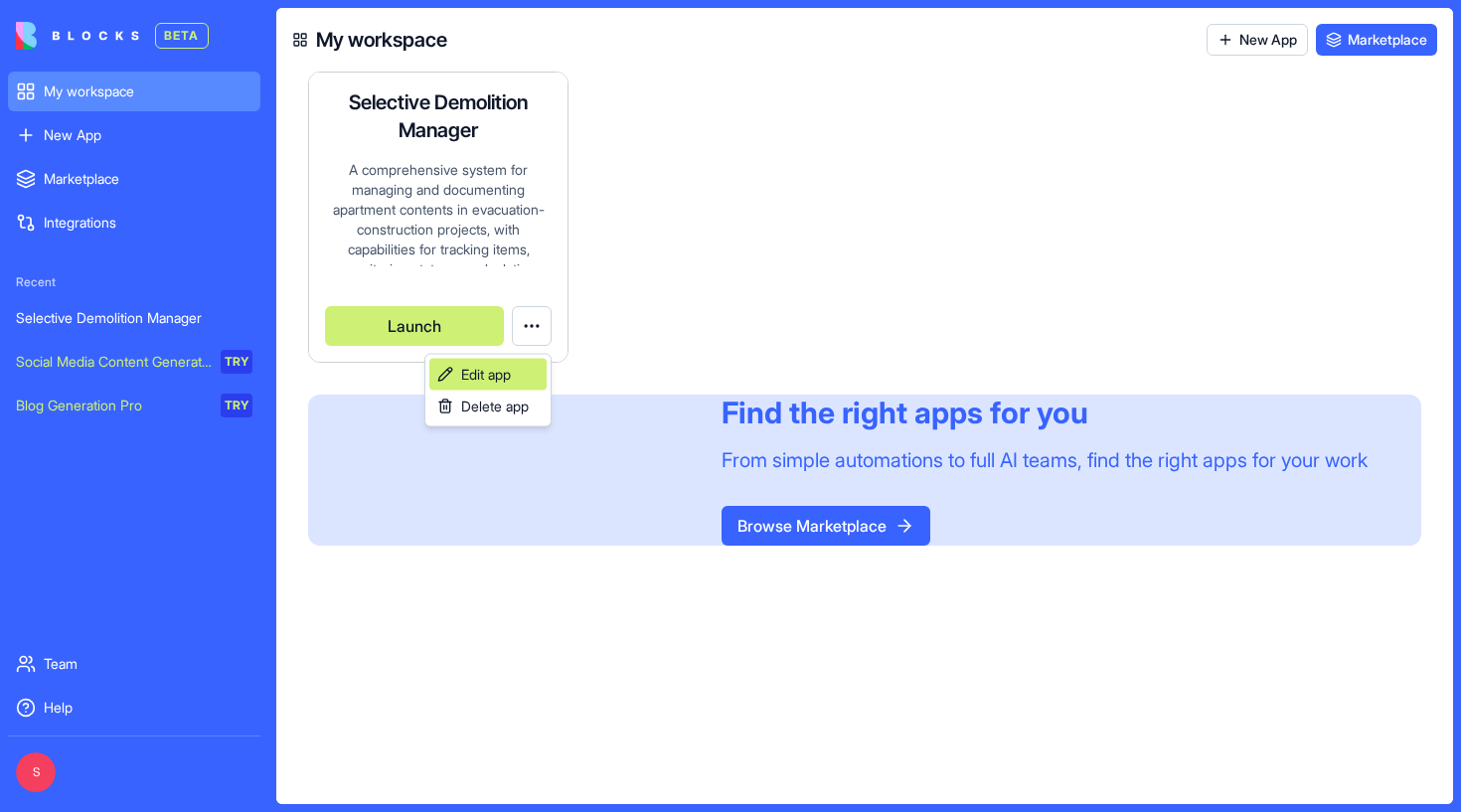 click on "Edit app" at bounding box center (488, 375) 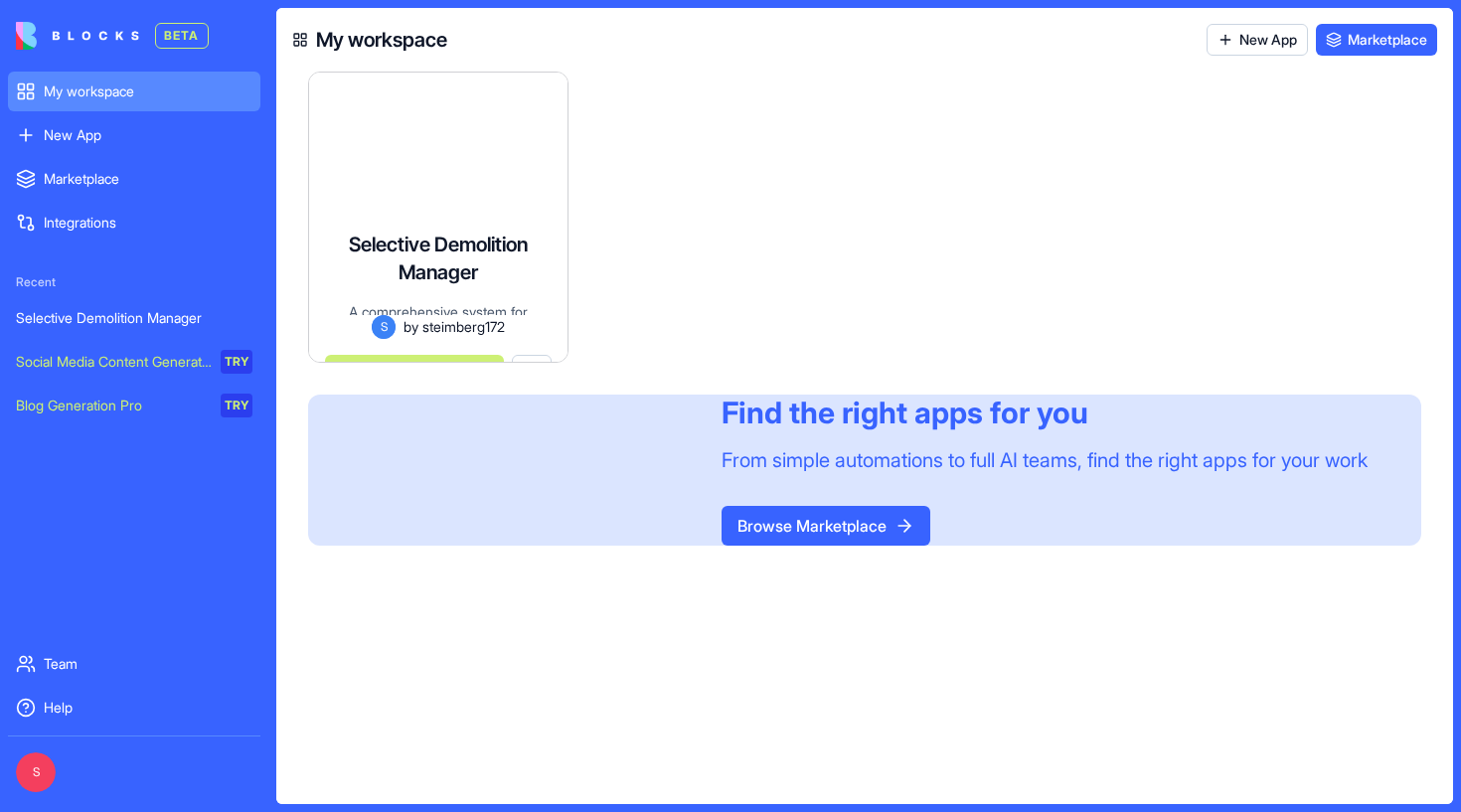 scroll, scrollTop: 15, scrollLeft: 0, axis: vertical 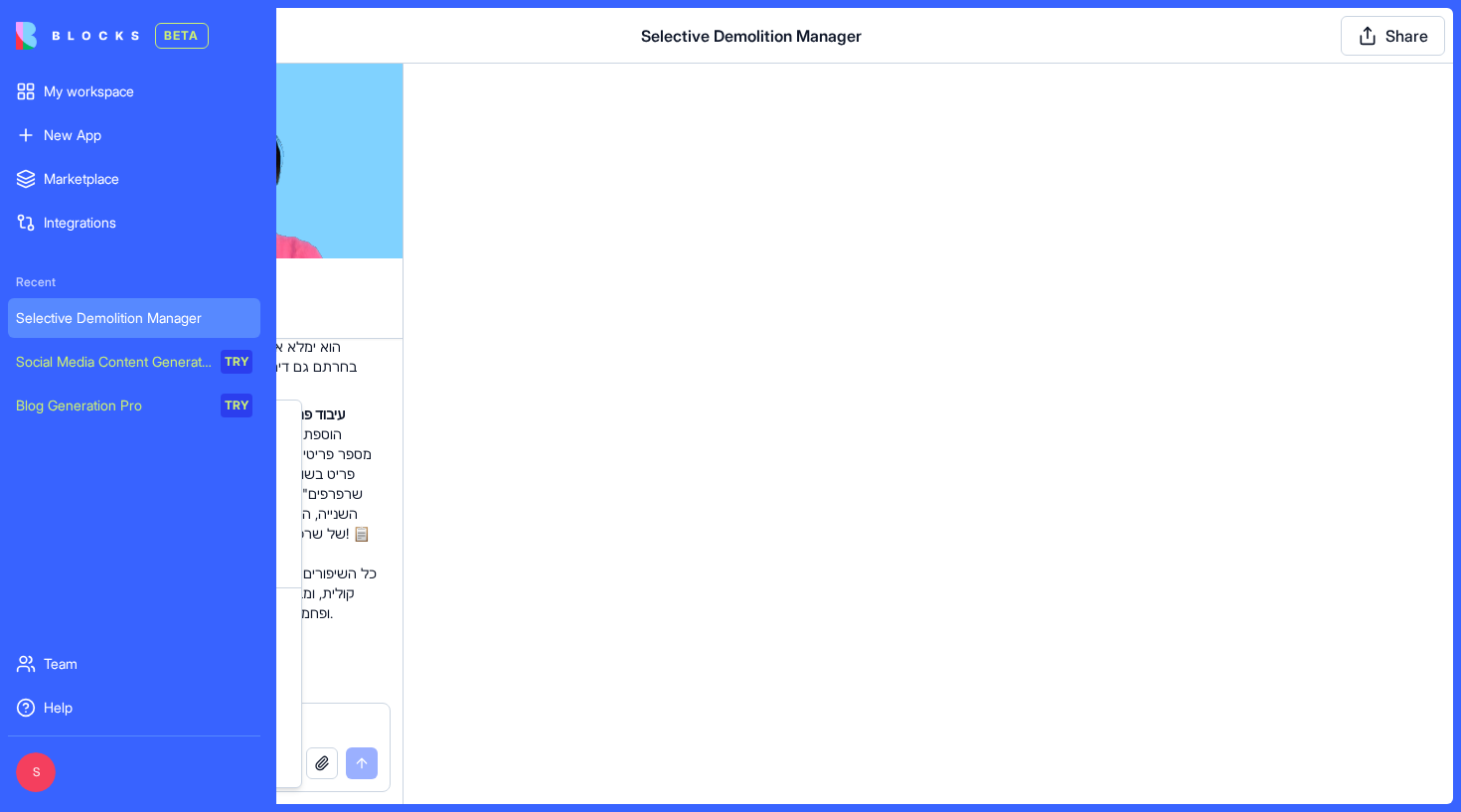 click on "BETA My workspace New App
To pick up a draggable item, press the space bar.
While dragging, use the arrow keys to move the item.
Press space again to drop the item in its new position, or press escape to cancel.
Marketplace Integrations Recent Selective Demolition Manager Social Media Content Generator TRY Blog Generation Pro TRY Team Help S Selective Demolition Manager Share [PERSON_NAME] App Building Partner Undo S 22:46 🏗️ Selective Demolition Management App Coming Up!
Hey there! I'm [PERSON_NAME], and I'm going to build you a super cool app for managing selective demolition in construction projects. This will help you track items, calculate environmental impact, and manage everything from your tablet or phone. Let's make demolition smarter! 🚀
Let me create the data structure and implement your app right away. Setting up your data structure Now, let's add some sample data to get you started: Now, let's implement the app with all the required pages and functionality: Naming the app" at bounding box center [730, 406] 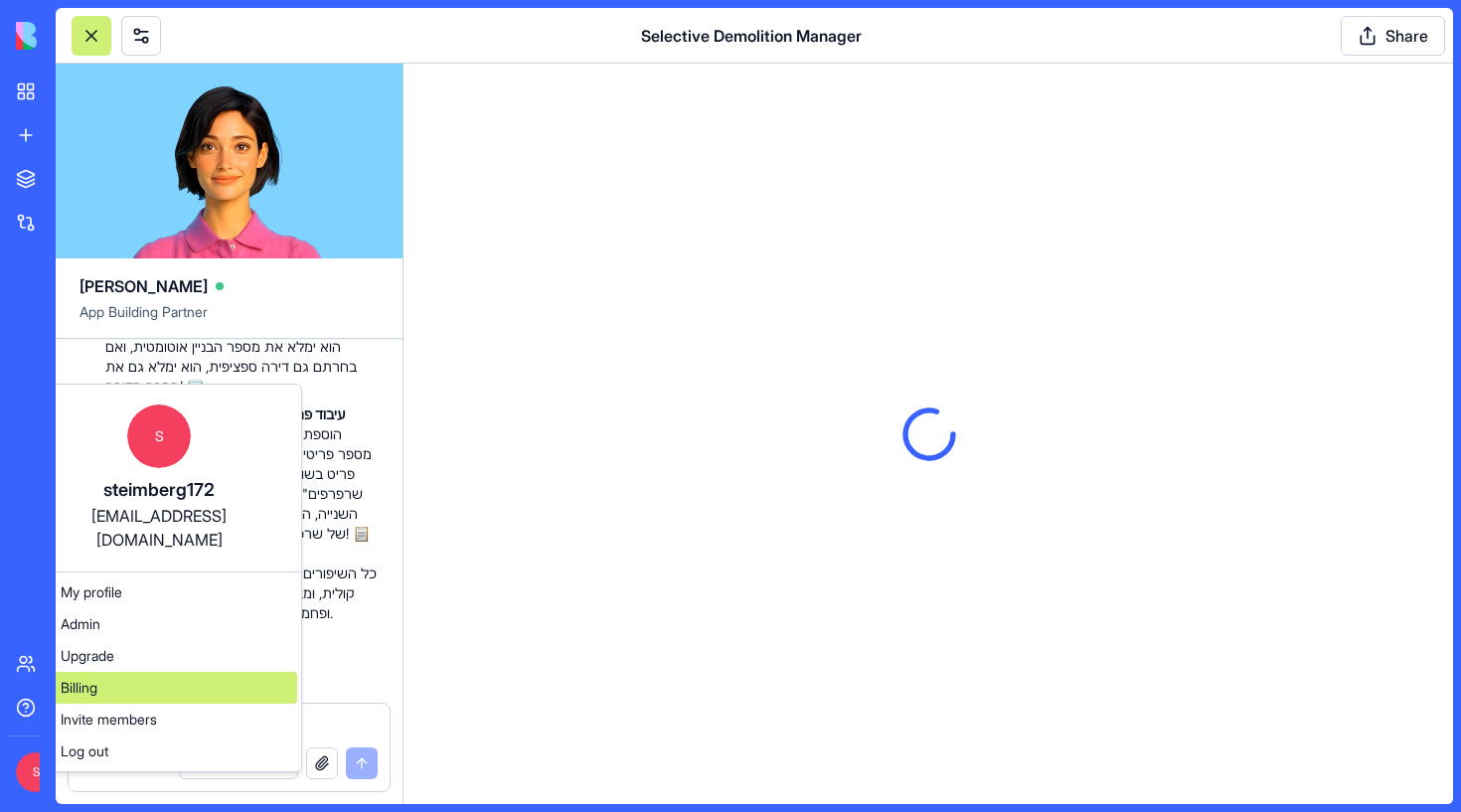 scroll, scrollTop: 0, scrollLeft: 0, axis: both 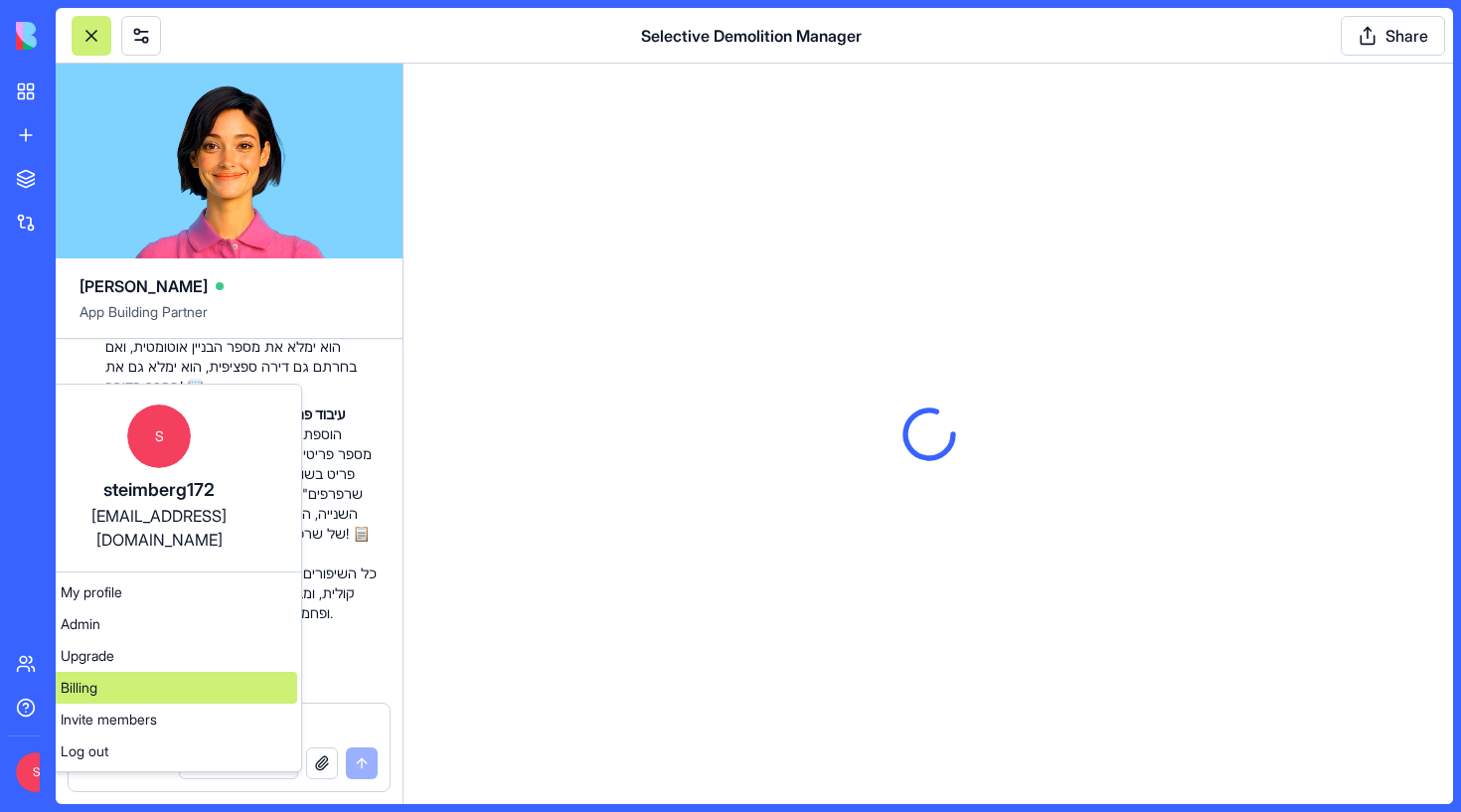 click on "Billing" at bounding box center (159, 688) 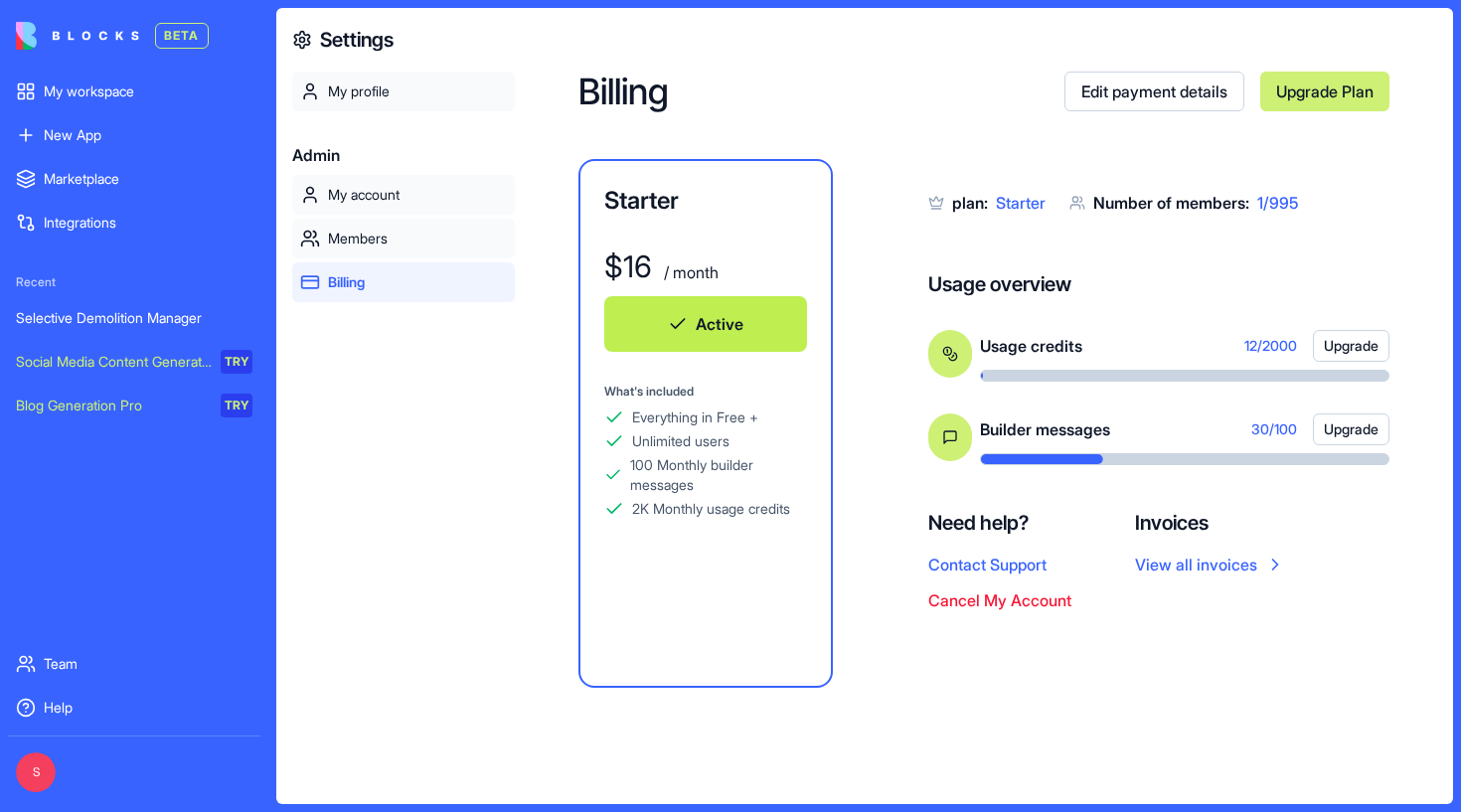 scroll, scrollTop: 64, scrollLeft: 0, axis: vertical 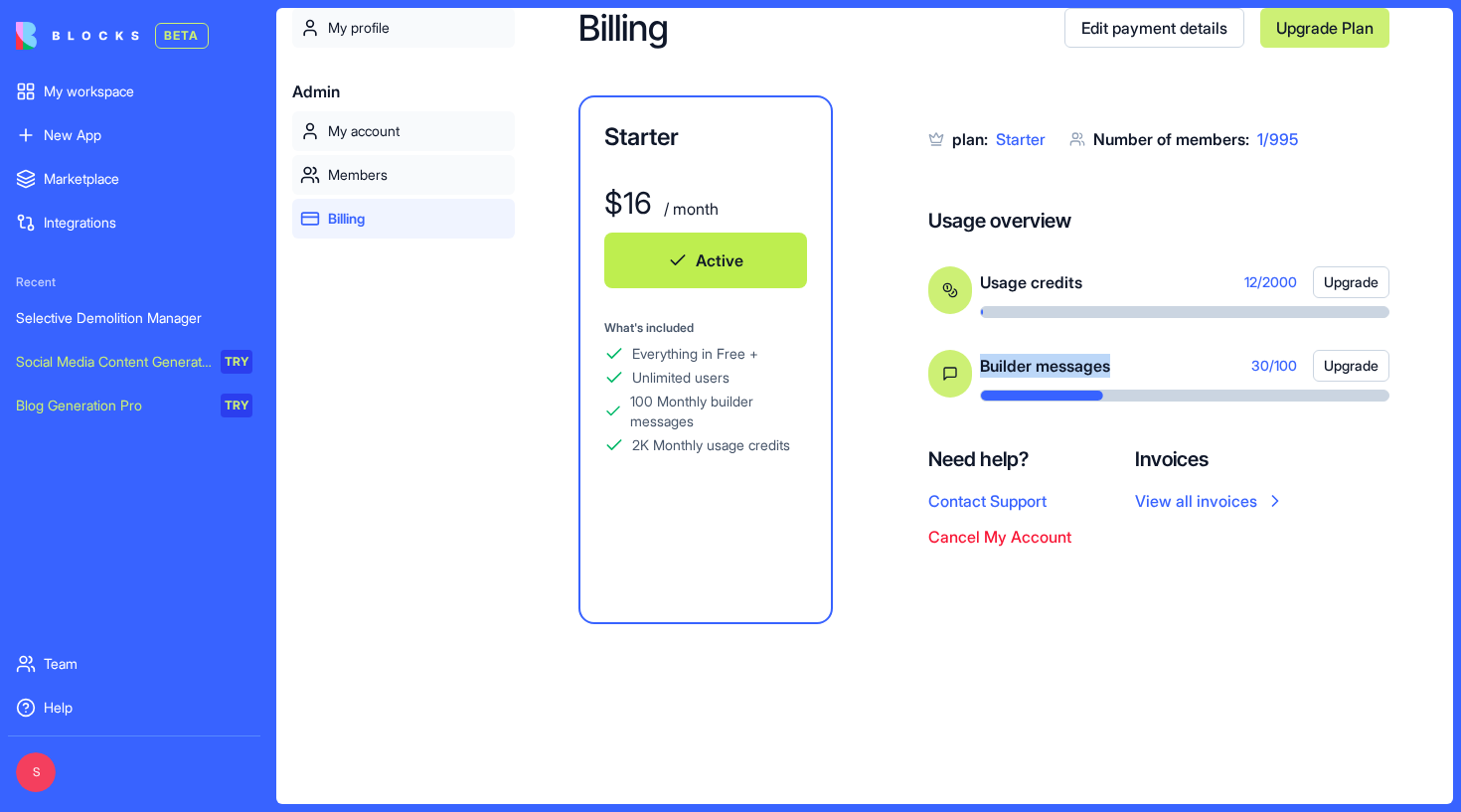 drag, startPoint x: 1115, startPoint y: 369, endPoint x: 924, endPoint y: 349, distance: 192.04427 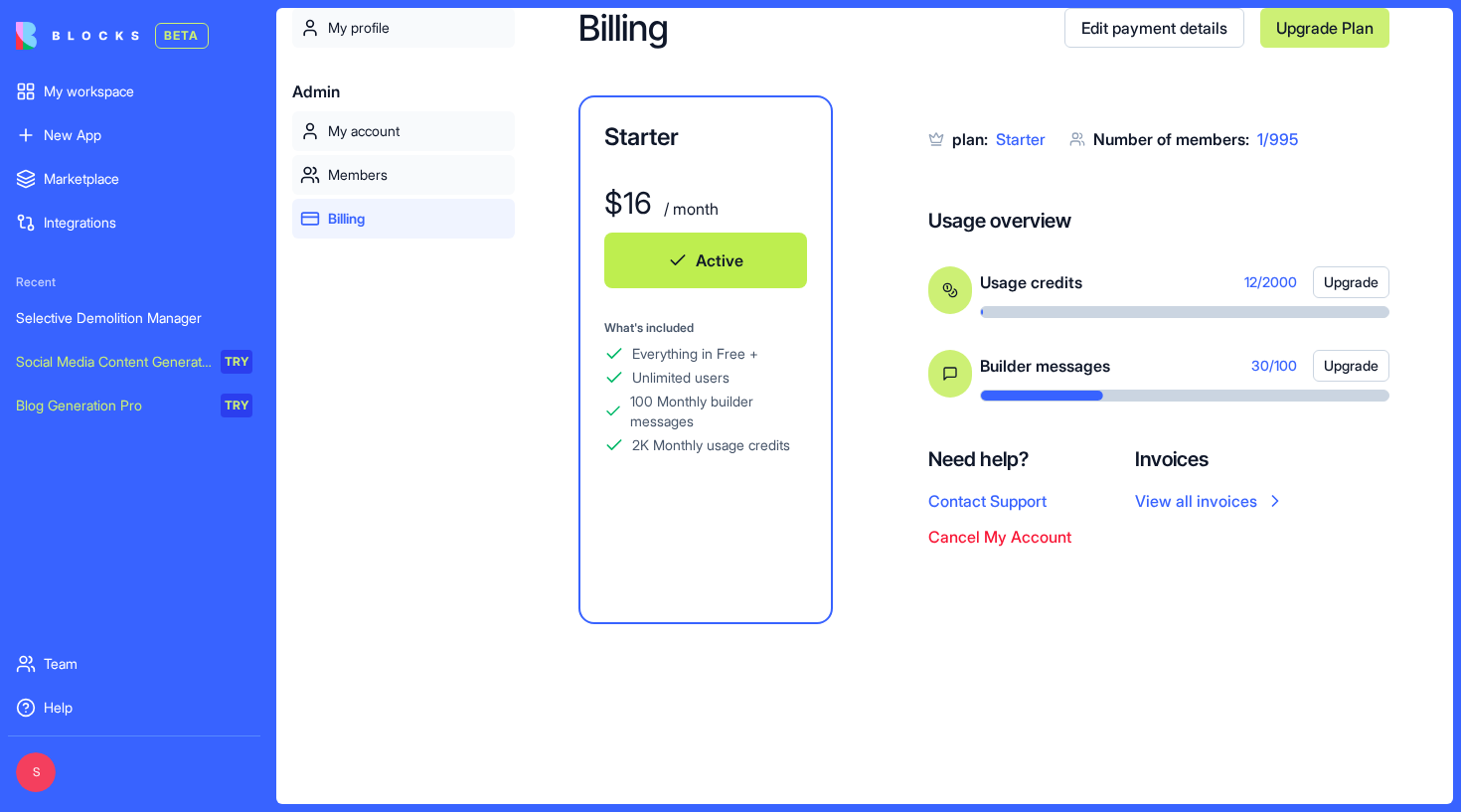 click on "Marketplace Integrations Recent Selective Demolition Manager Social Media Content Generator TRY Blog Generation Pro TRY" at bounding box center (134, 400) 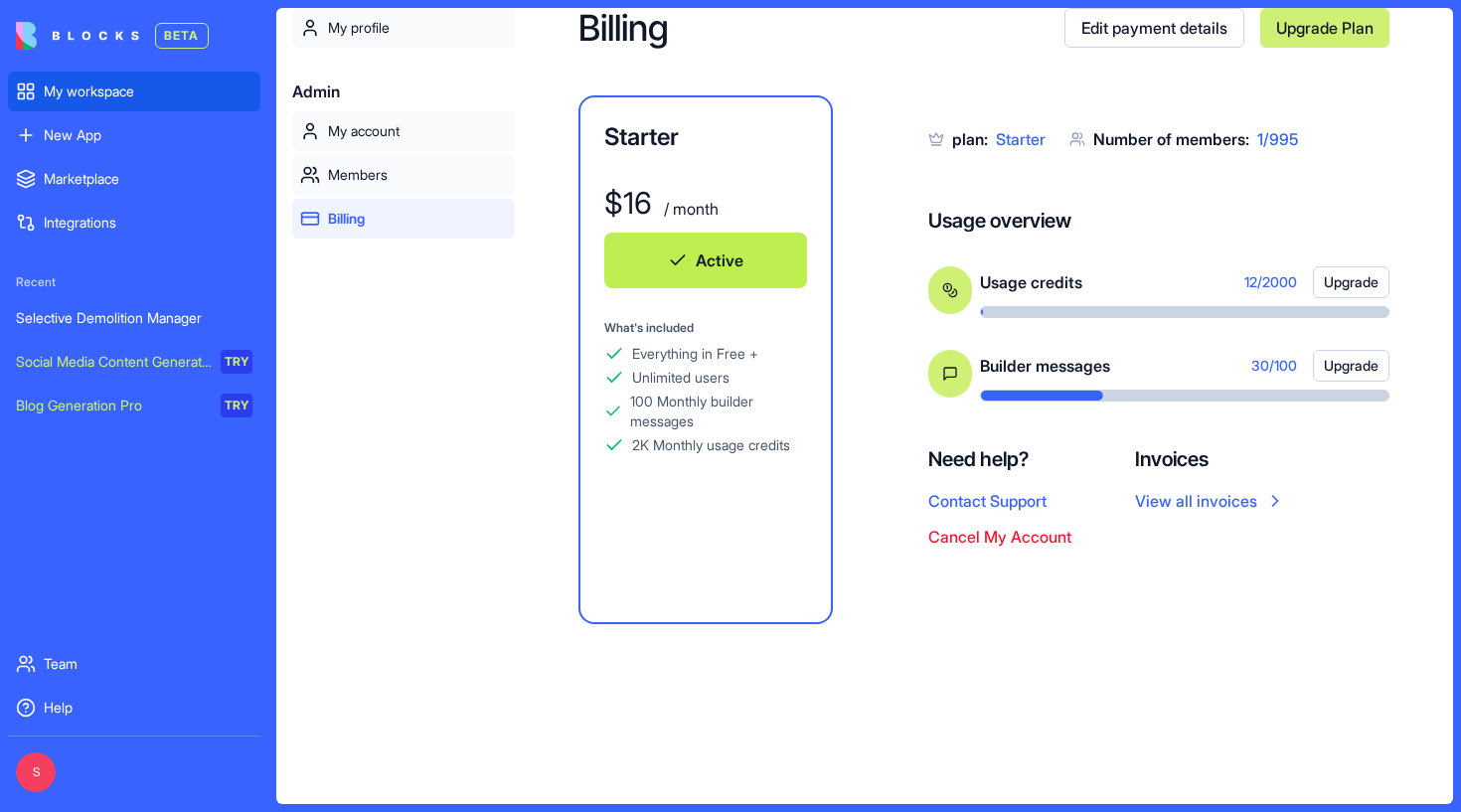 click on "My workspace" at bounding box center (148, 91) 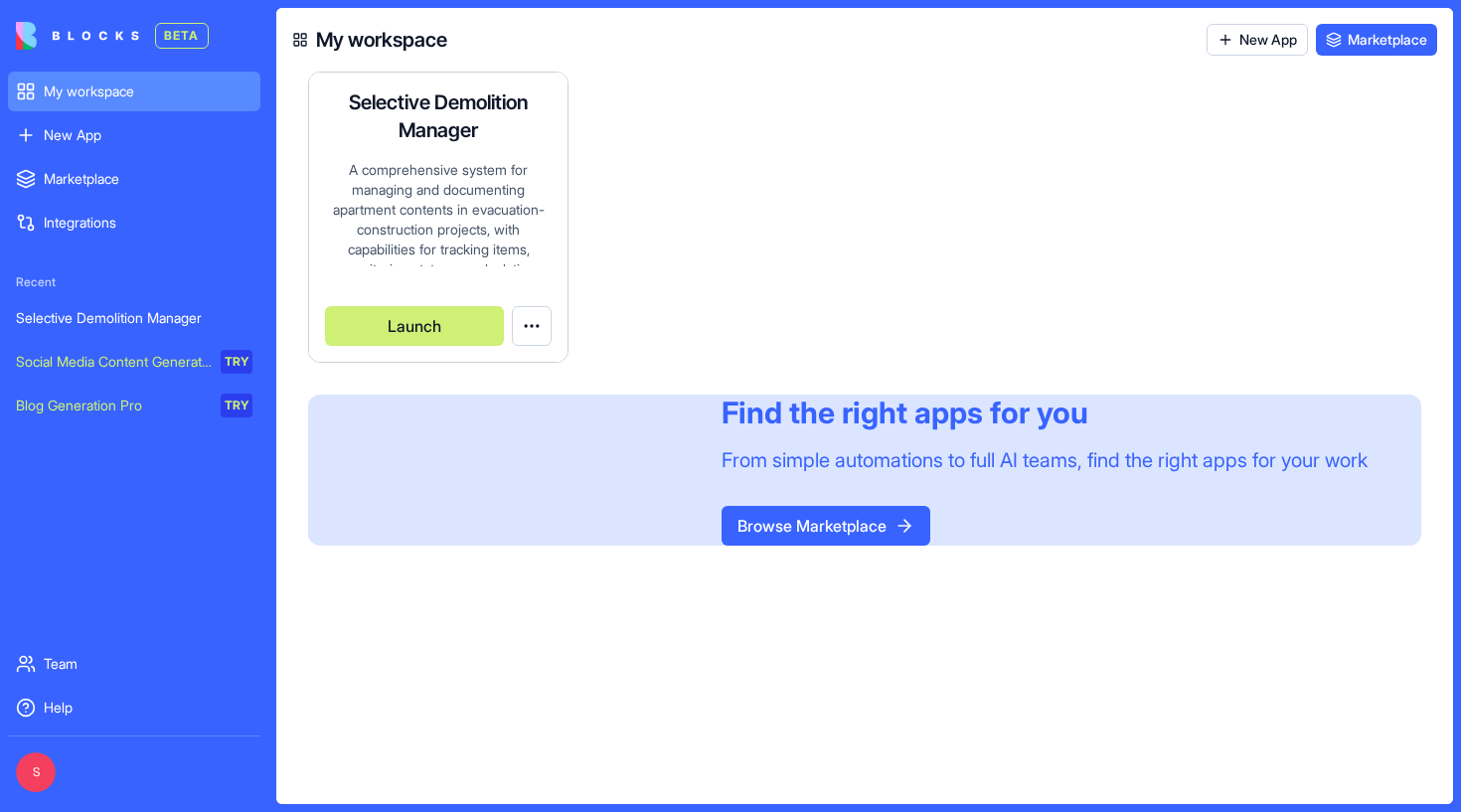click on "BETA My workspace New App
To pick up a draggable item, press the space bar.
While dragging, use the arrow keys to move the item.
Press space again to drop the item in its new position, or press escape to cancel.
Marketplace Integrations Recent Selective Demolition Manager Social Media Content Generator TRY Blog Generation Pro TRY Team Help S My workspace New App Marketplace Selective Demolition Manager A comprehensive system for managing and documenting apartment contents in evacuation-construction projects, with capabilities for tracking items, monitoring statuses, calculating quantities and weight, generating environmental and economic reports, and working on tablets/smartphones with voice recording and photo capabilities. S by steimberg172 Launch
To pick up a draggable item, press the space bar.
While dragging, use the arrow keys to move the item.
Press space again to drop the item in its new position, or press escape to cancel.
Find the right apps for you Browse Marketplace" at bounding box center (730, 406) 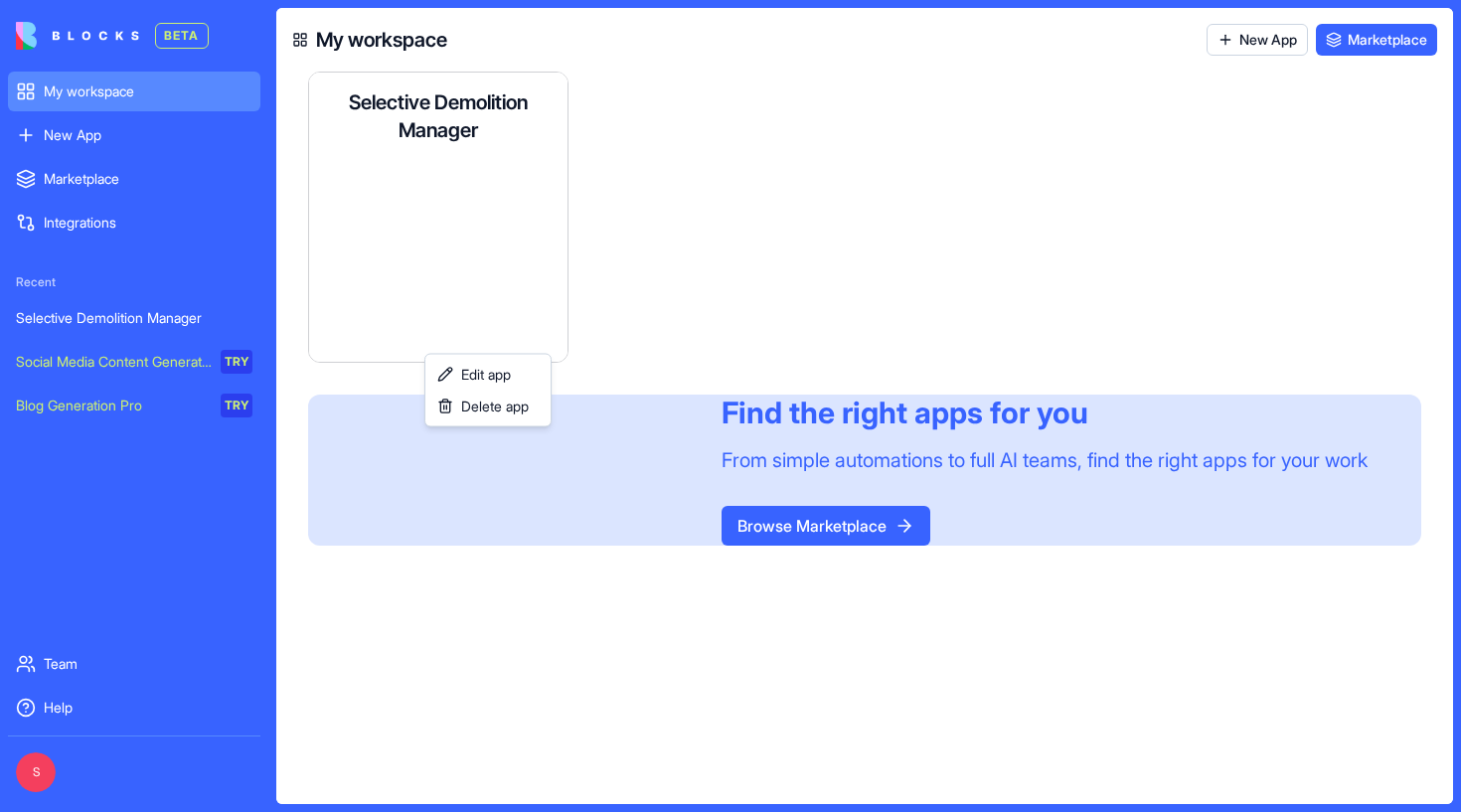 click on "BETA My workspace New App
To pick up a draggable item, press the space bar.
While dragging, use the arrow keys to move the item.
Press space again to drop the item in its new position, or press escape to cancel.
Marketplace Integrations Recent Selective Demolition Manager Social Media Content Generator TRY Blog Generation Pro TRY Team Help S My workspace New App Marketplace Selective Demolition Manager A comprehensive system for managing and documenting apartment contents in evacuation-construction projects, with capabilities for tracking items, monitoring statuses, calculating quantities and weight, generating environmental and economic reports, and working on tablets/smartphones with voice recording and photo capabilities. S by steimberg172 Launch
To pick up a draggable item, press the space bar.
While dragging, use the arrow keys to move the item.
Press space again to drop the item in its new position, or press escape to cancel.
Find the right apps for you Browse Marketplace" at bounding box center (730, 406) 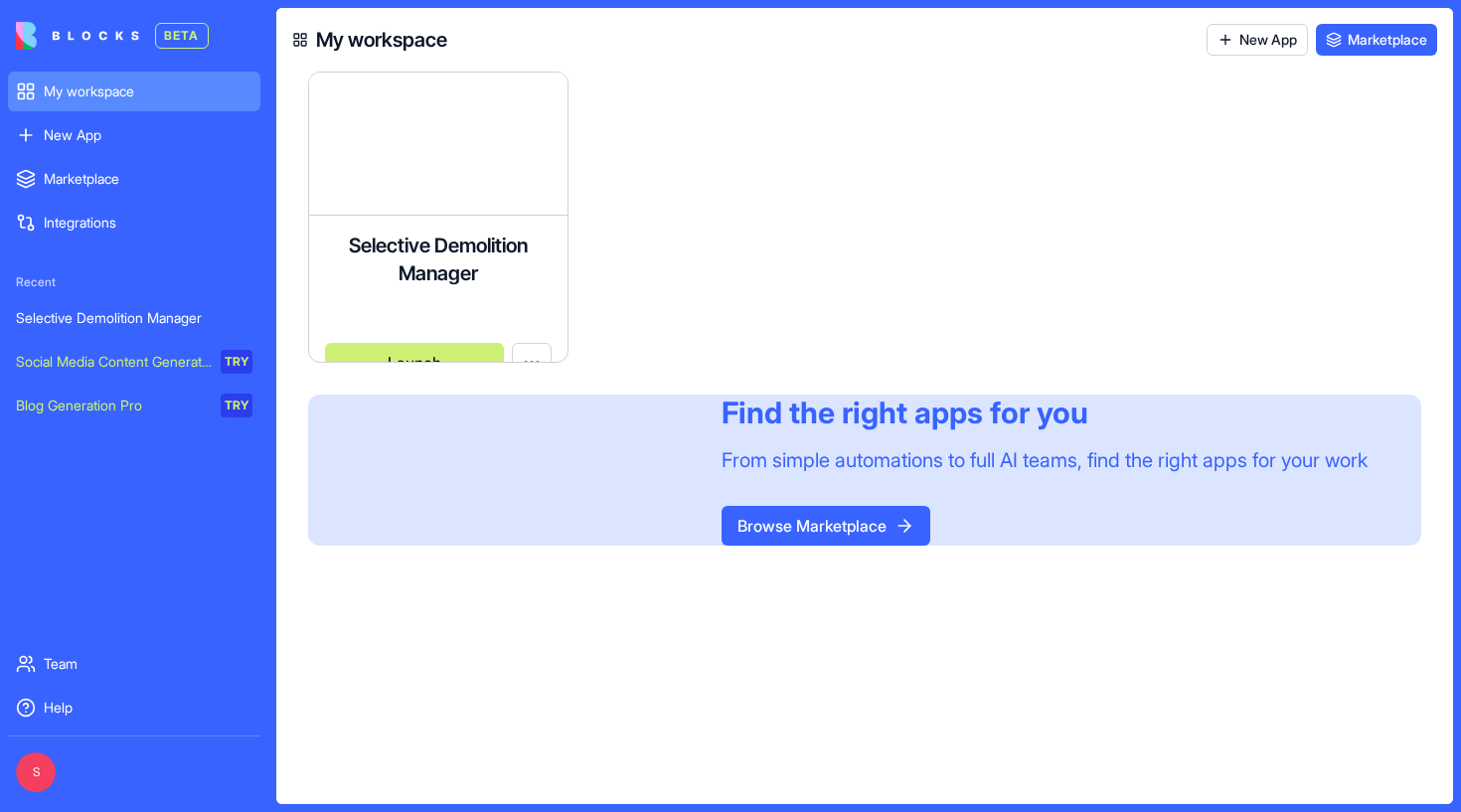 scroll, scrollTop: 0, scrollLeft: 0, axis: both 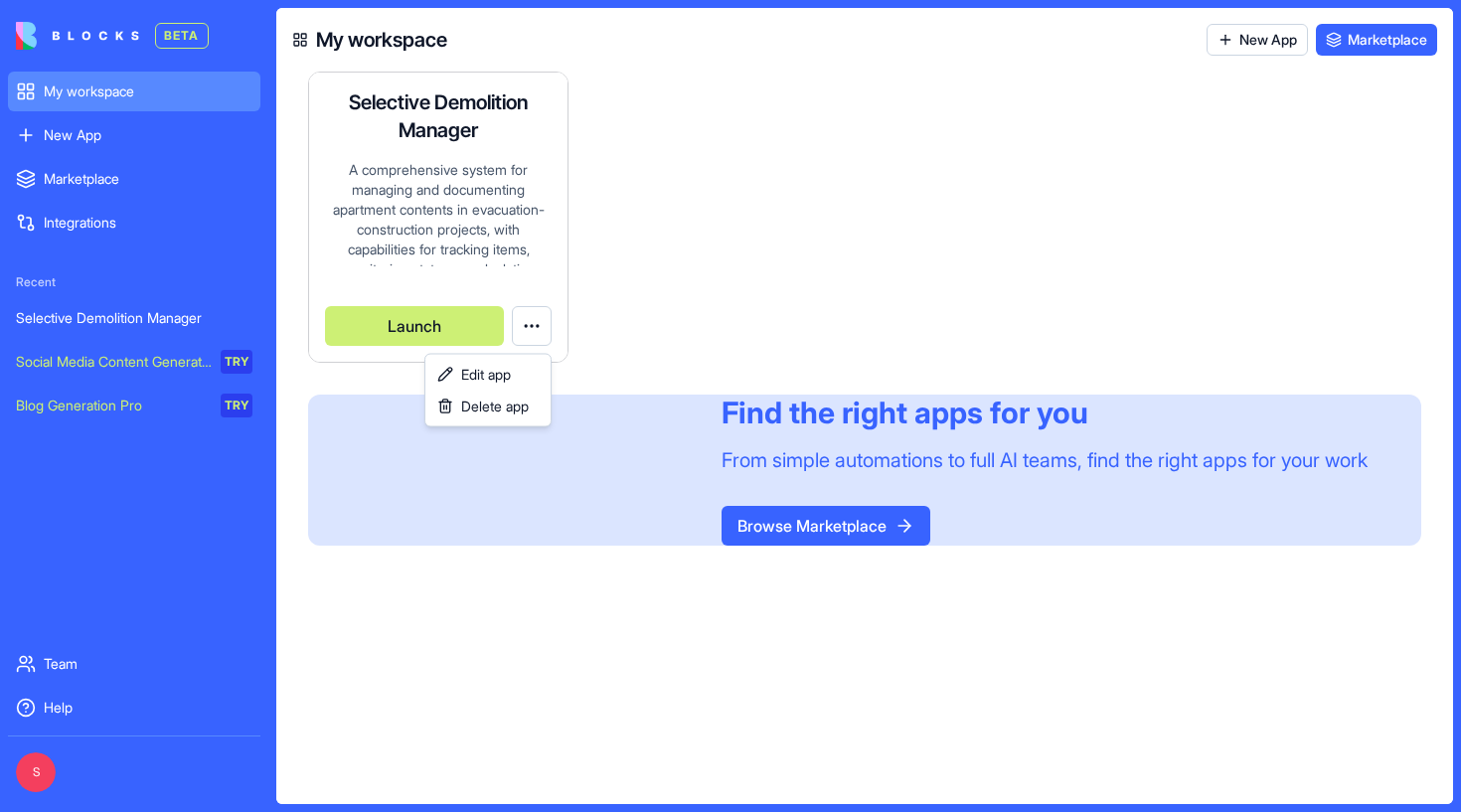 click on "BETA My workspace New App
To pick up a draggable item, press the space bar.
While dragging, use the arrow keys to move the item.
Press space again to drop the item in its new position, or press escape to cancel.
Marketplace Integrations Recent Selective Demolition Manager Social Media Content Generator TRY Blog Generation Pro TRY Team Help S My workspace New App Marketplace Selective Demolition Manager A comprehensive system for managing and documenting apartment contents in evacuation-construction projects, with capabilities for tracking items, monitoring statuses, calculating quantities and weight, generating environmental and economic reports, and working on tablets/smartphones with voice recording and photo capabilities. S by steimberg172 Launch
To pick up a draggable item, press the space bar.
While dragging, use the arrow keys to move the item.
Press space again to drop the item in its new position, or press escape to cancel.
Find the right apps for you Browse Marketplace" at bounding box center [730, 406] 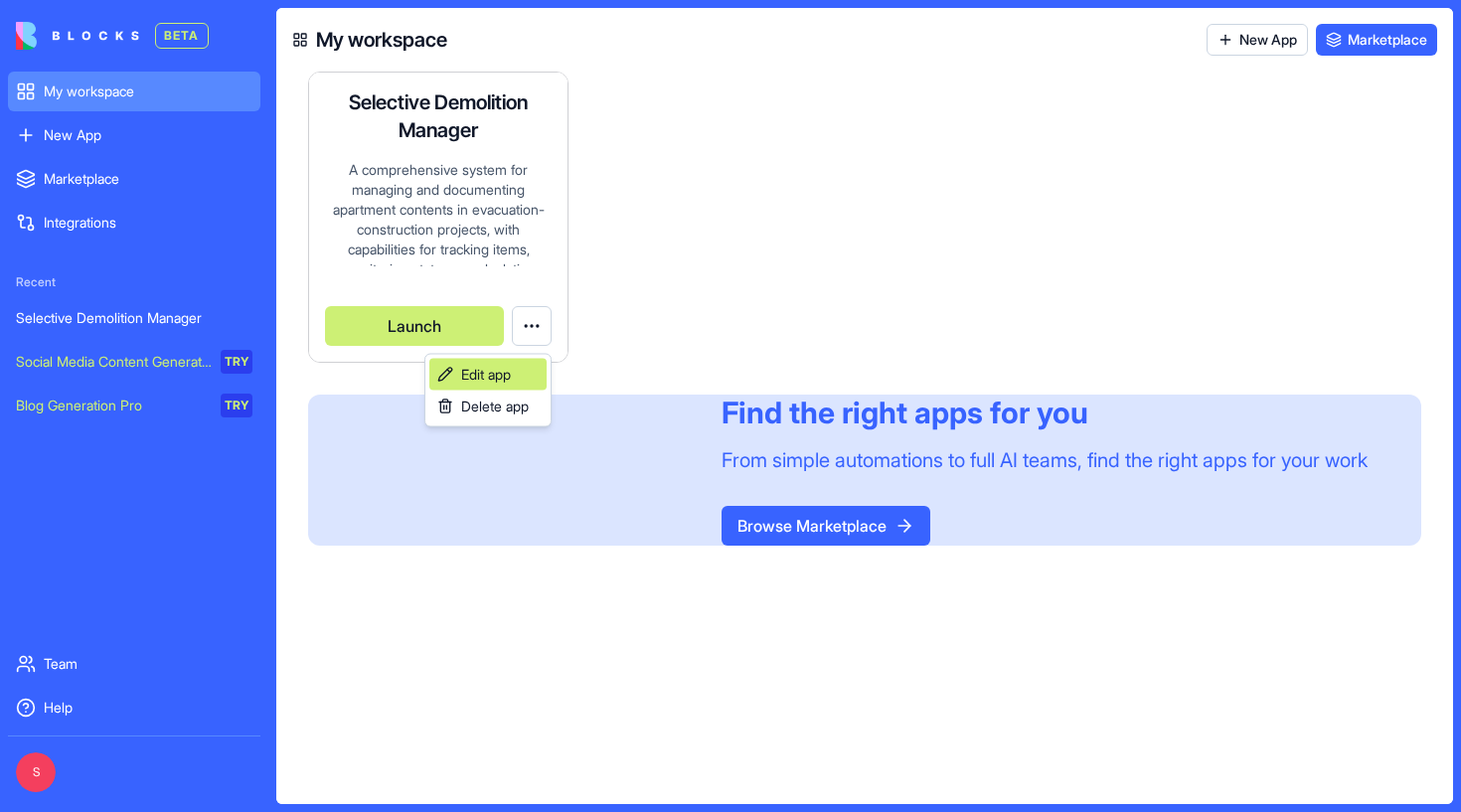 click on "Edit app" at bounding box center (486, 375) 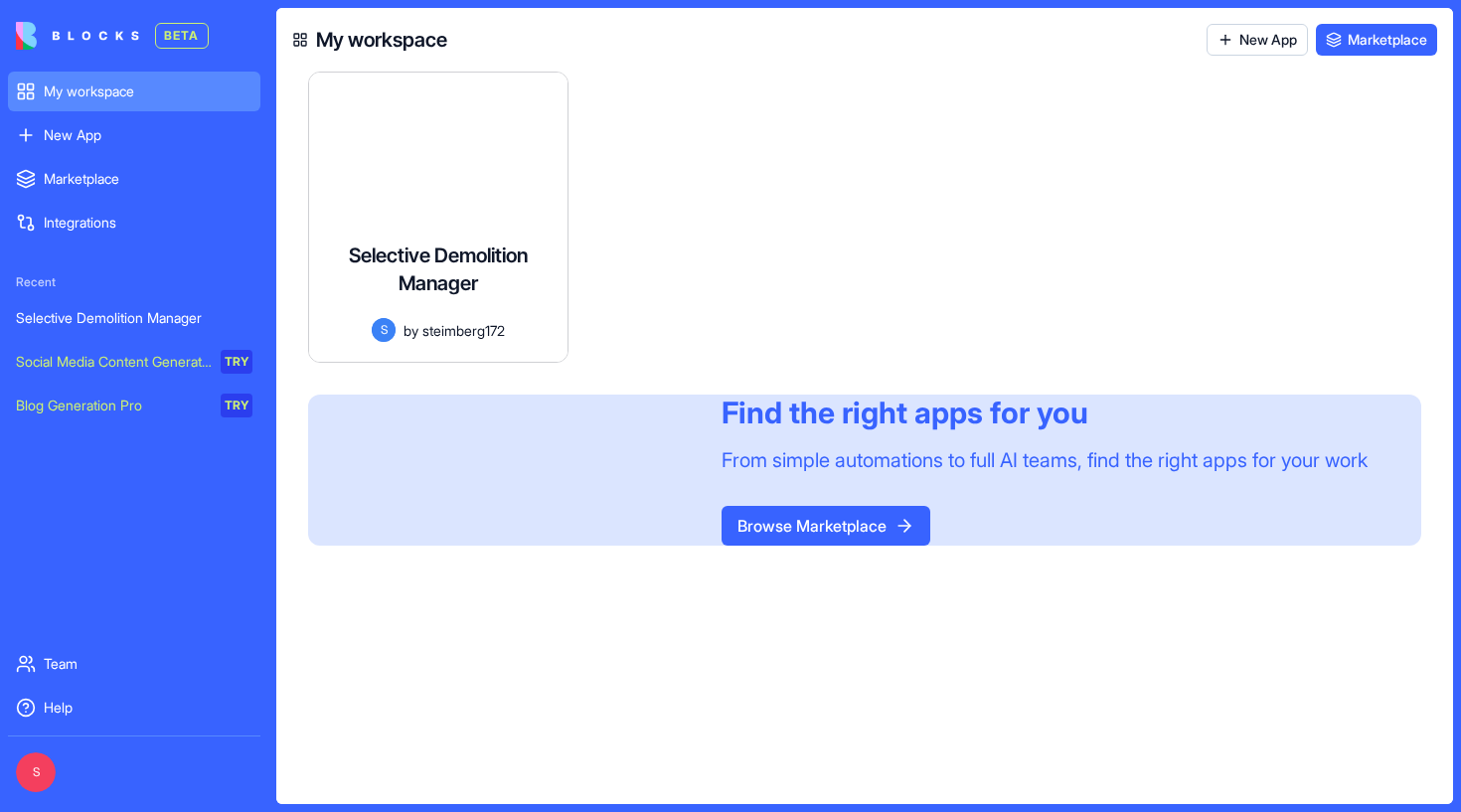 scroll, scrollTop: 17, scrollLeft: 0, axis: vertical 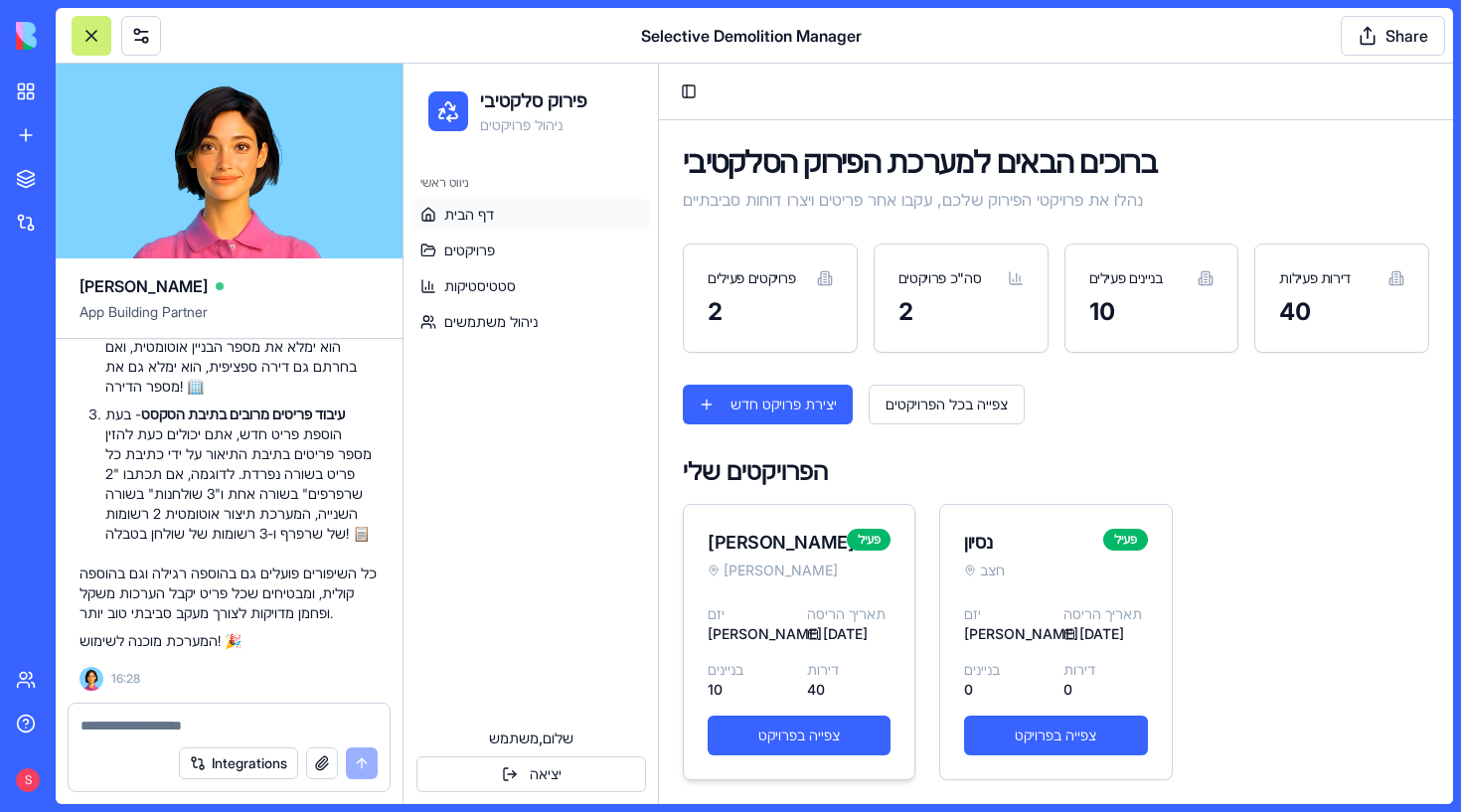 click on "יזם [PERSON_NAME] הריסה [DATE] בניינים 10 דירות 40 צפייה בפרויקט" at bounding box center [799, 692] 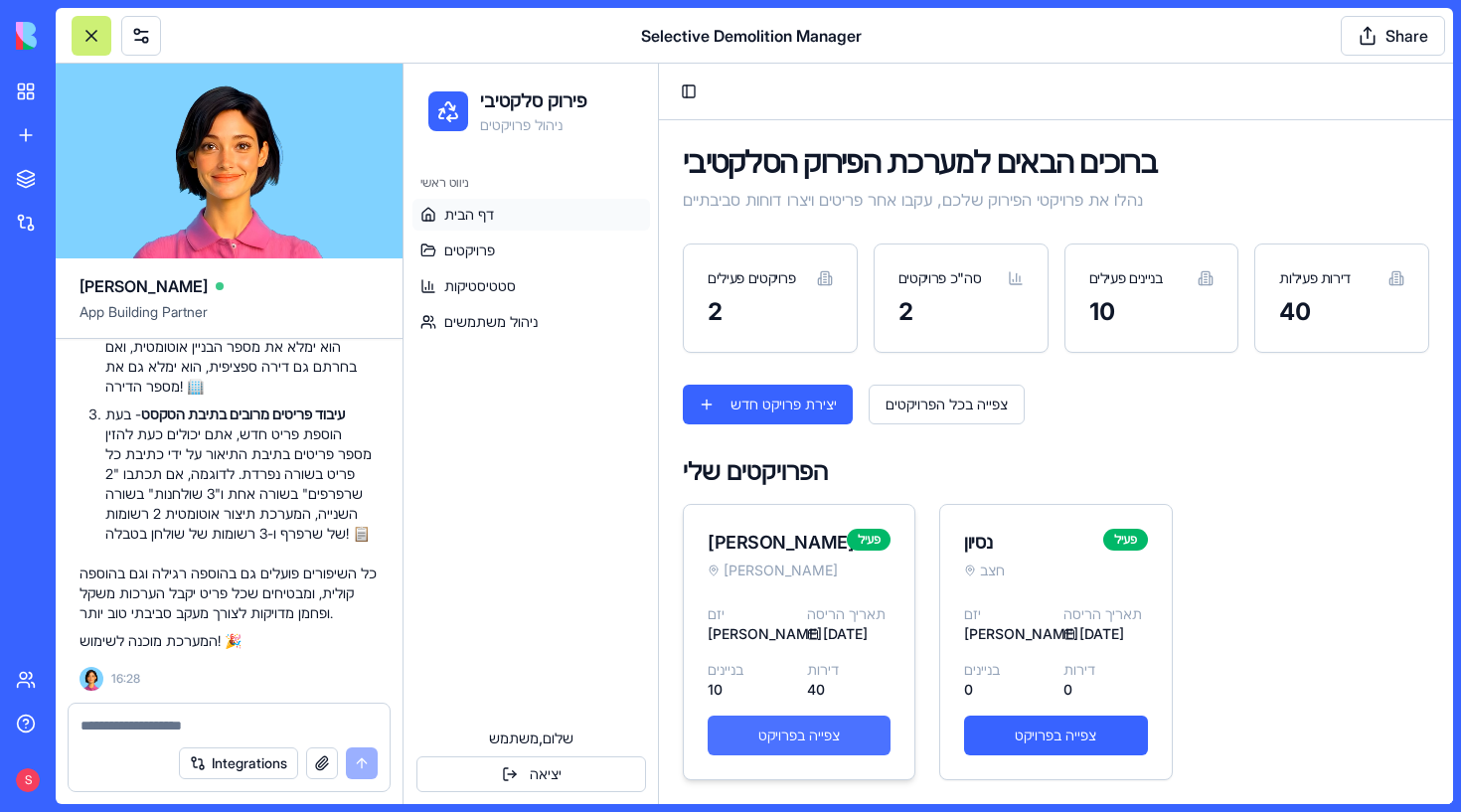 click on "צפייה בפרויקט" at bounding box center (799, 735) 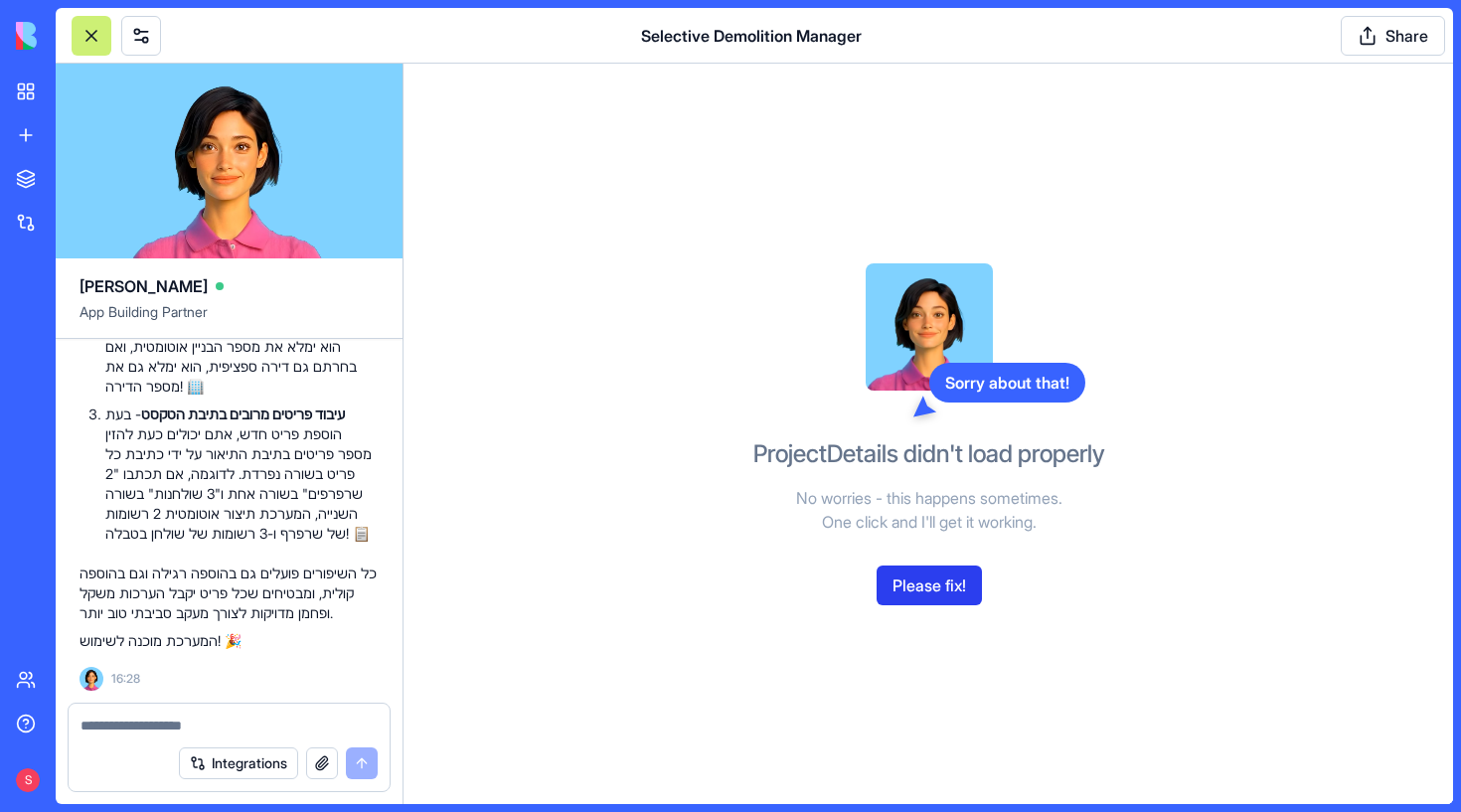 click on "Please fix!" at bounding box center (929, 585) 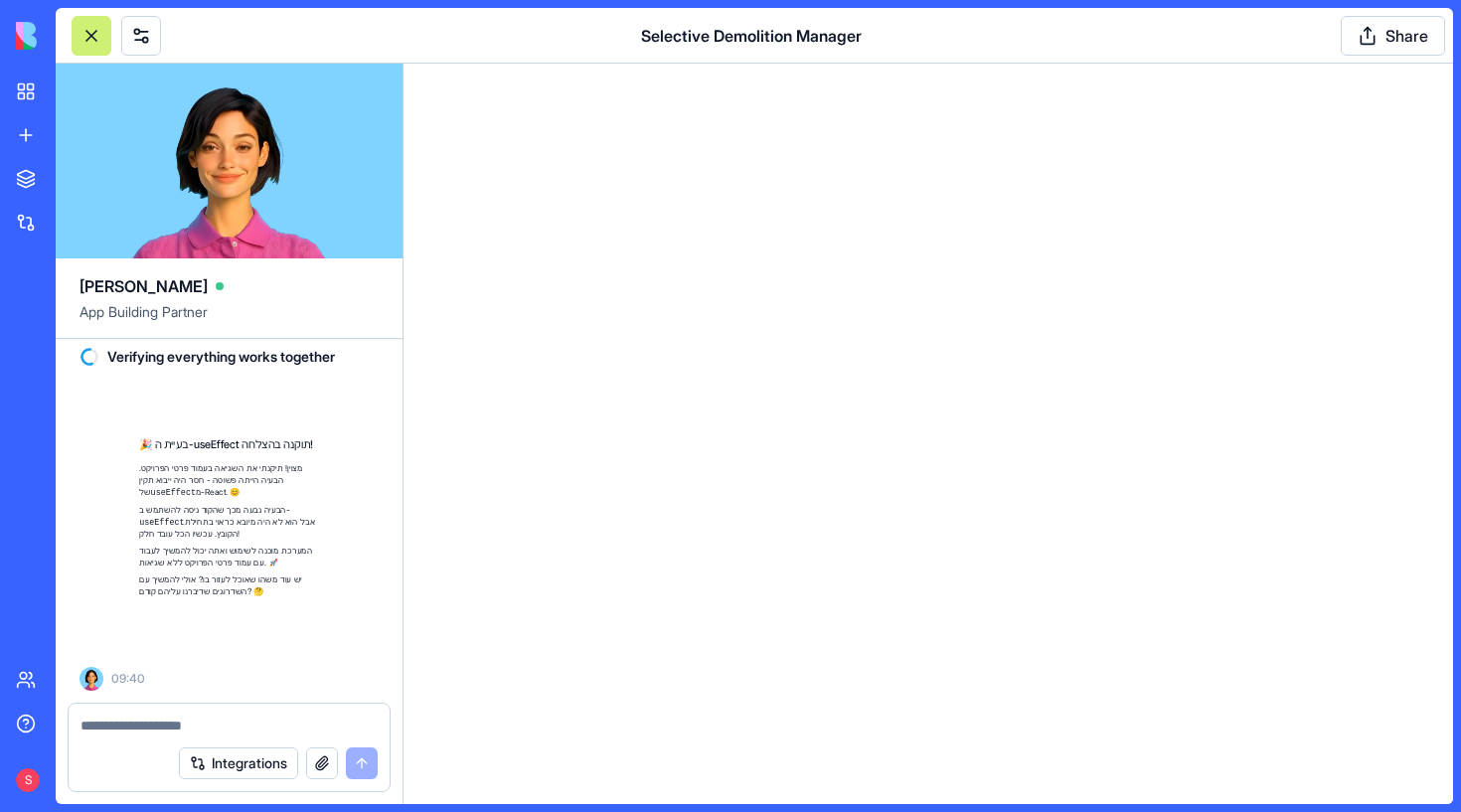 scroll, scrollTop: 30073, scrollLeft: 0, axis: vertical 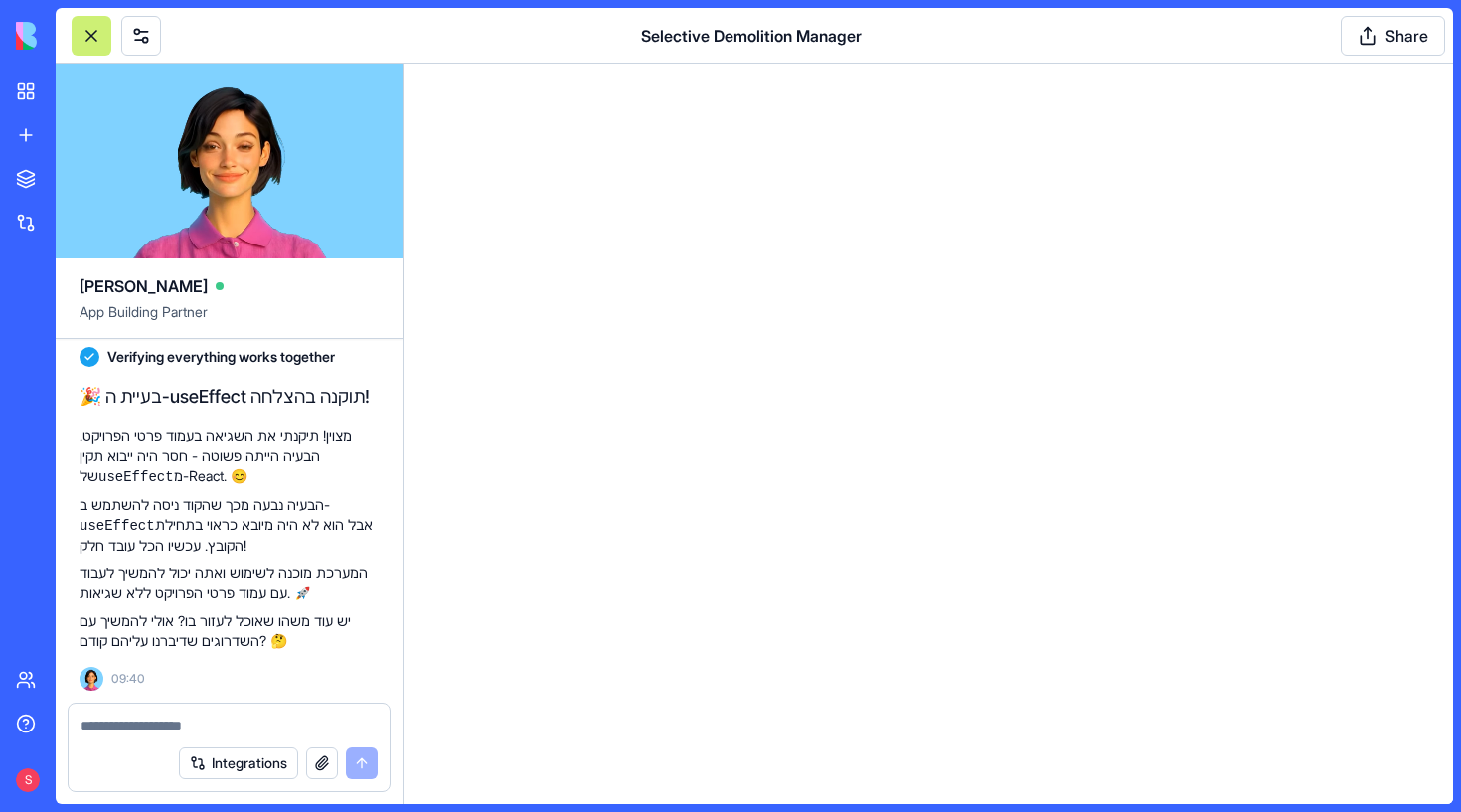 click at bounding box center (928, 64) 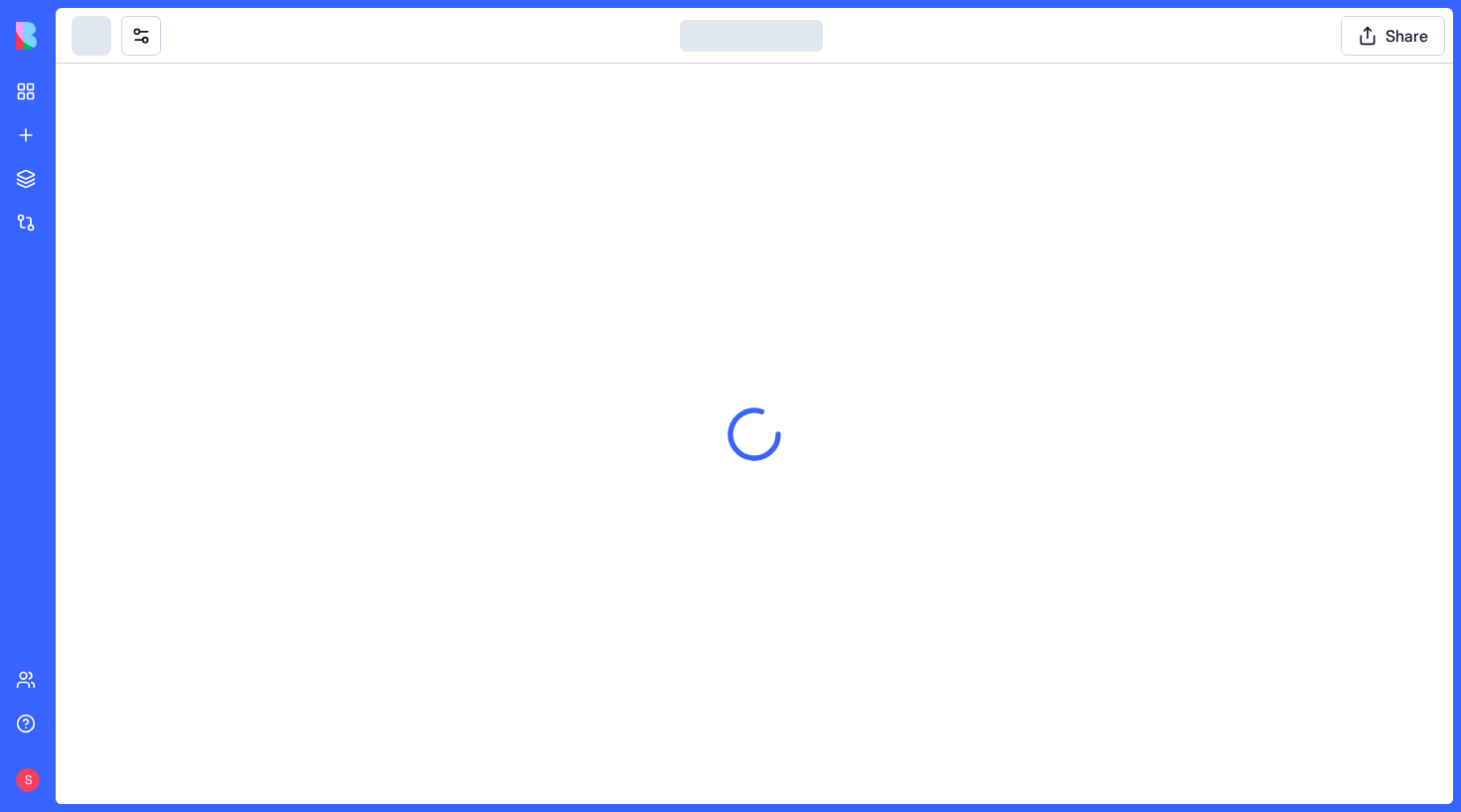 scroll, scrollTop: 0, scrollLeft: 0, axis: both 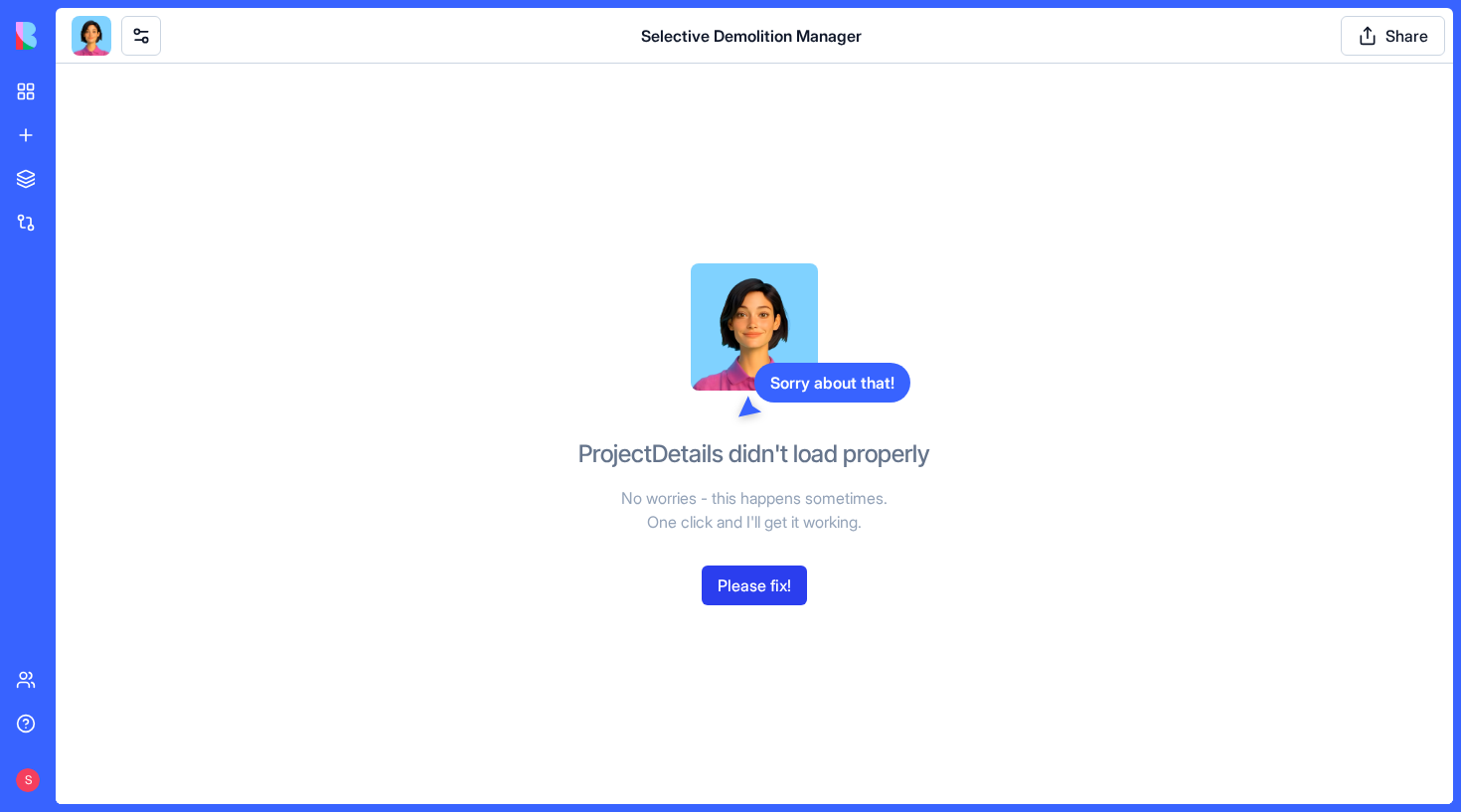 click on "Please fix!" at bounding box center (754, 585) 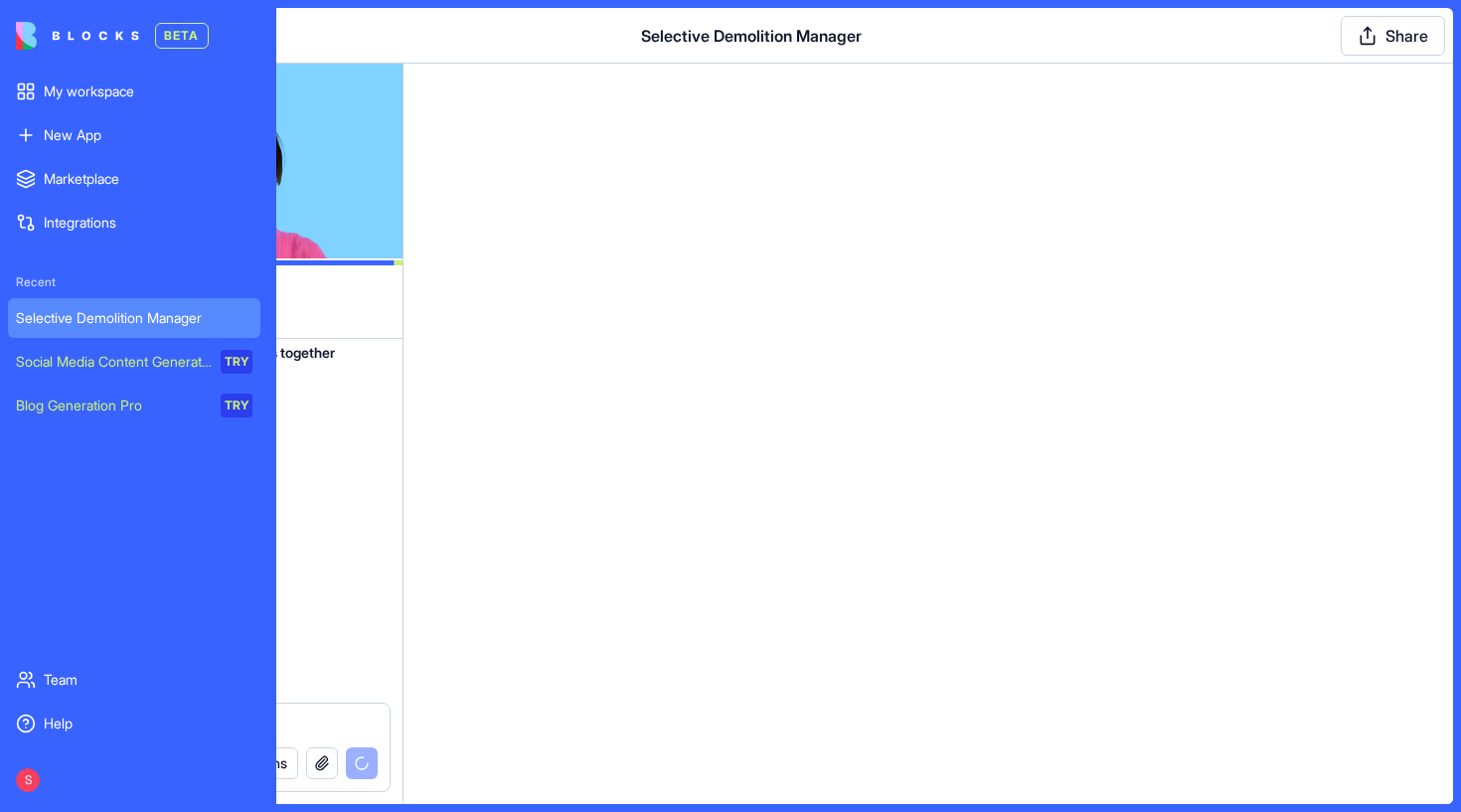 scroll, scrollTop: 30776, scrollLeft: 0, axis: vertical 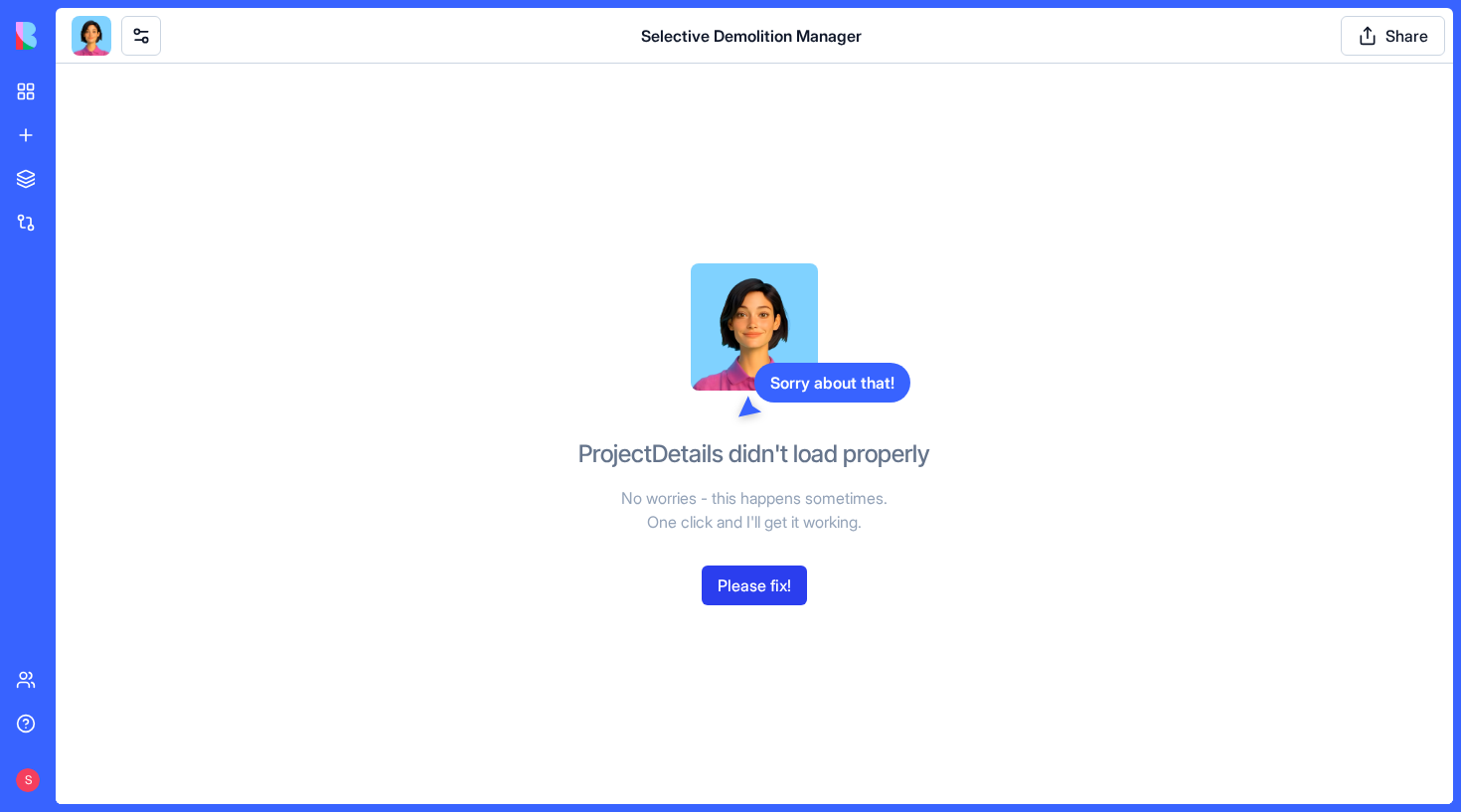 click on "Please fix!" at bounding box center [754, 585] 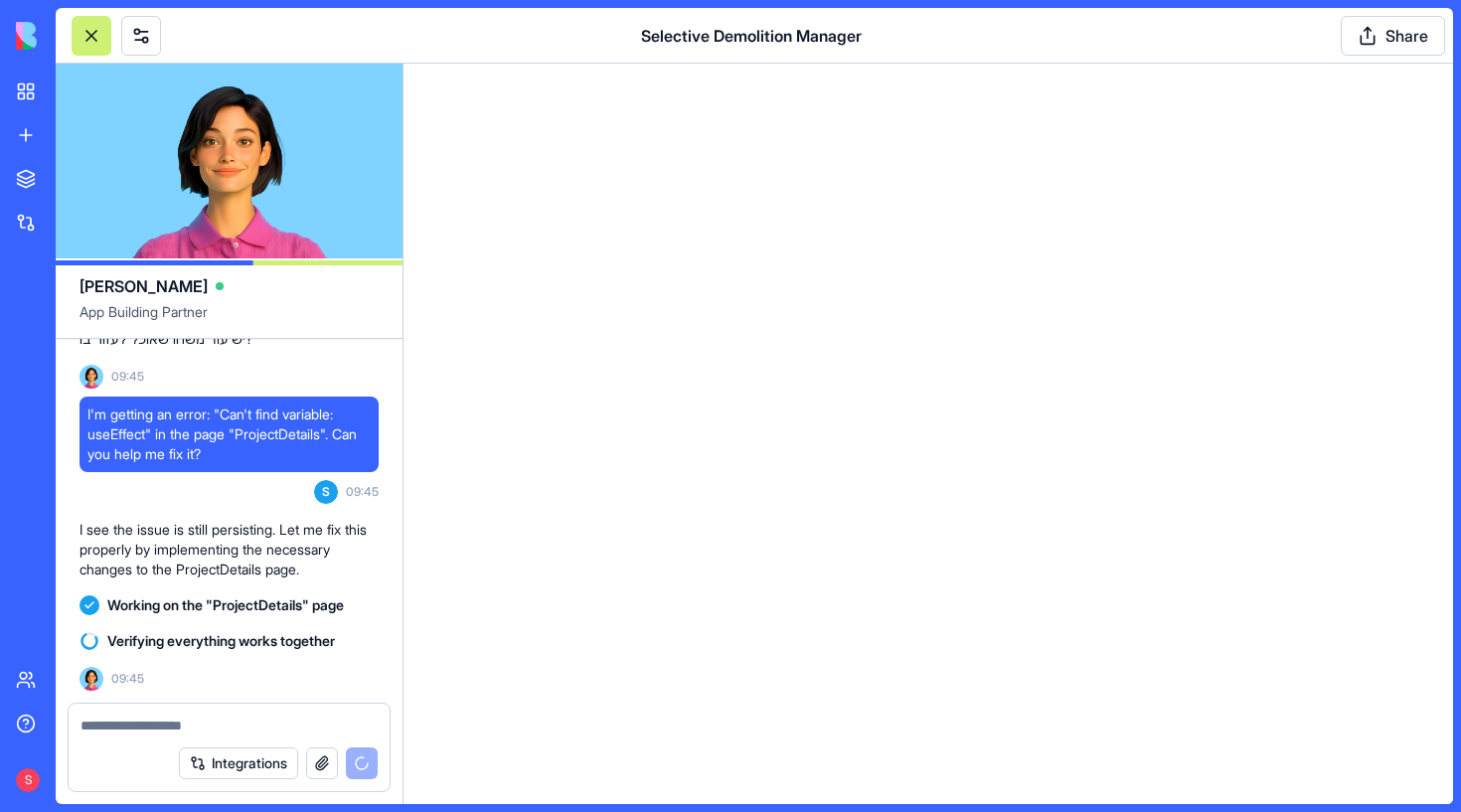scroll, scrollTop: 31381, scrollLeft: 0, axis: vertical 